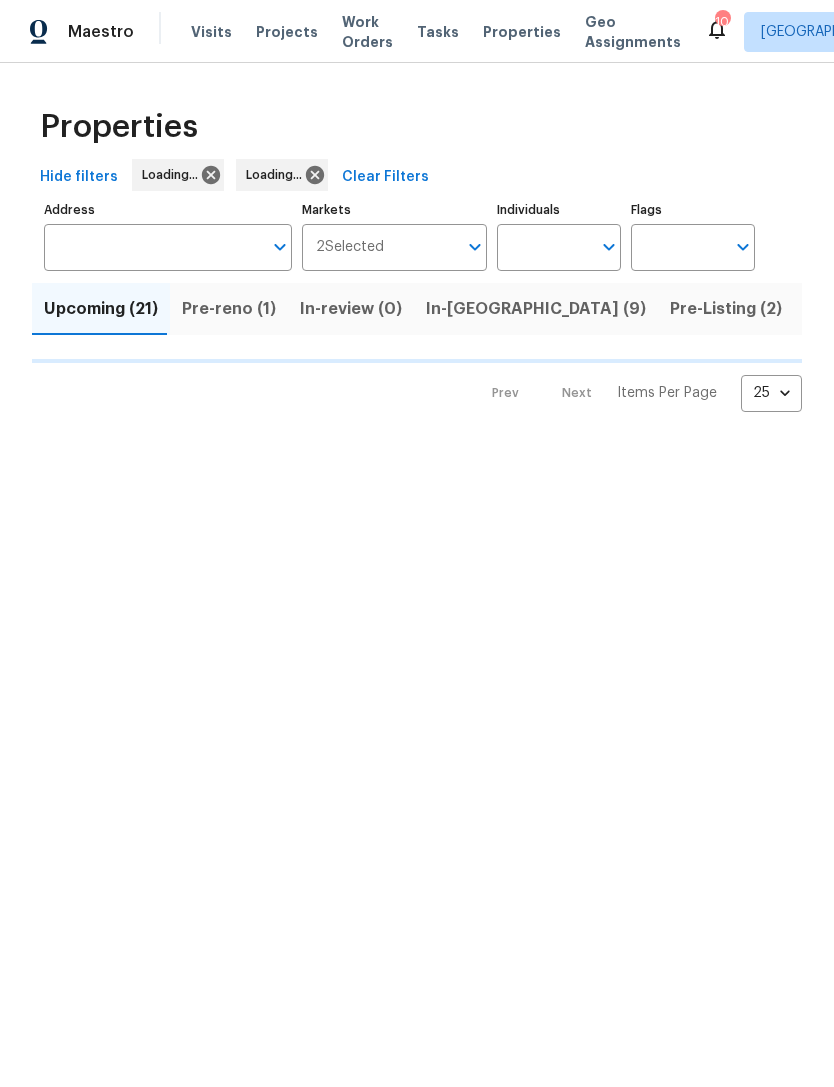 scroll, scrollTop: 0, scrollLeft: 0, axis: both 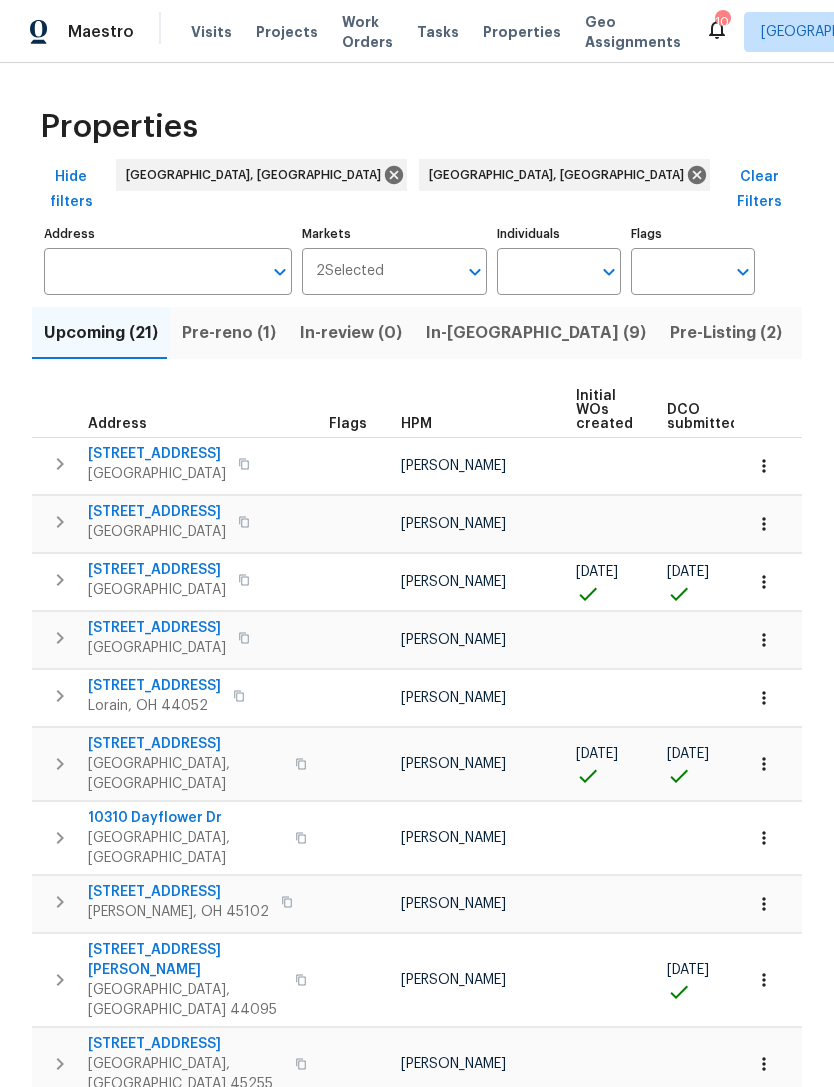 click on "In-reno (9)" at bounding box center [536, 333] 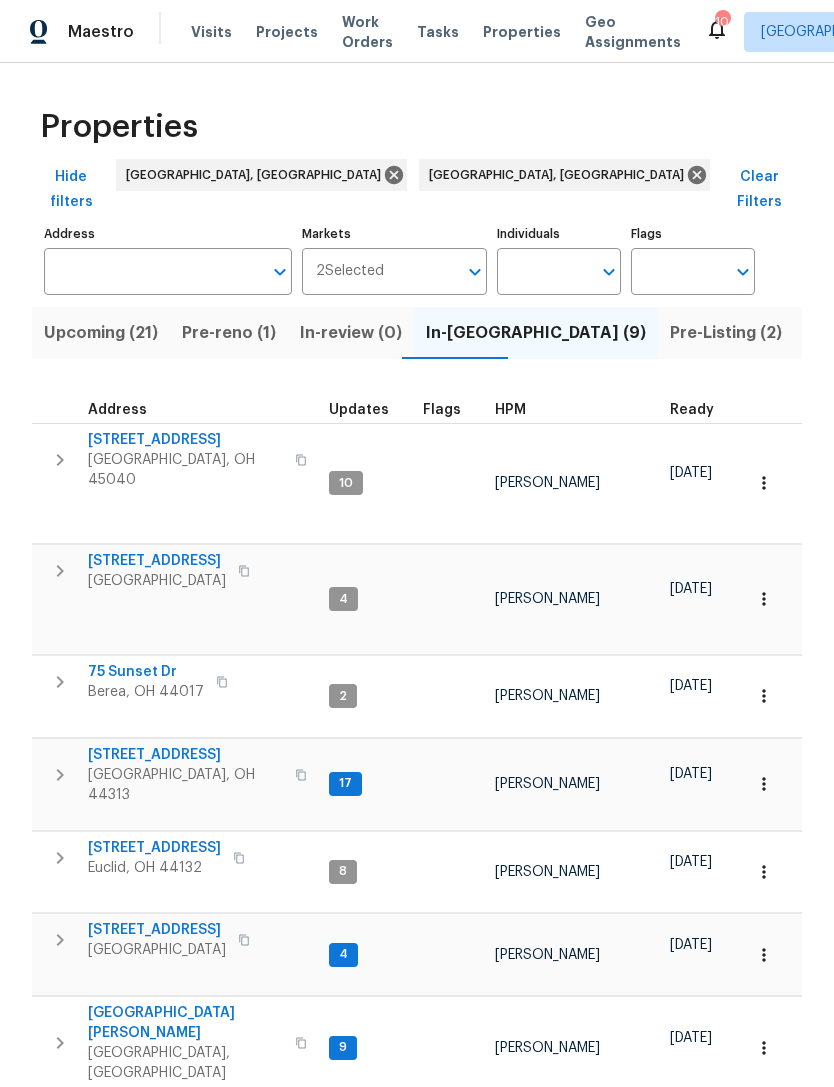 scroll, scrollTop: 16, scrollLeft: 0, axis: vertical 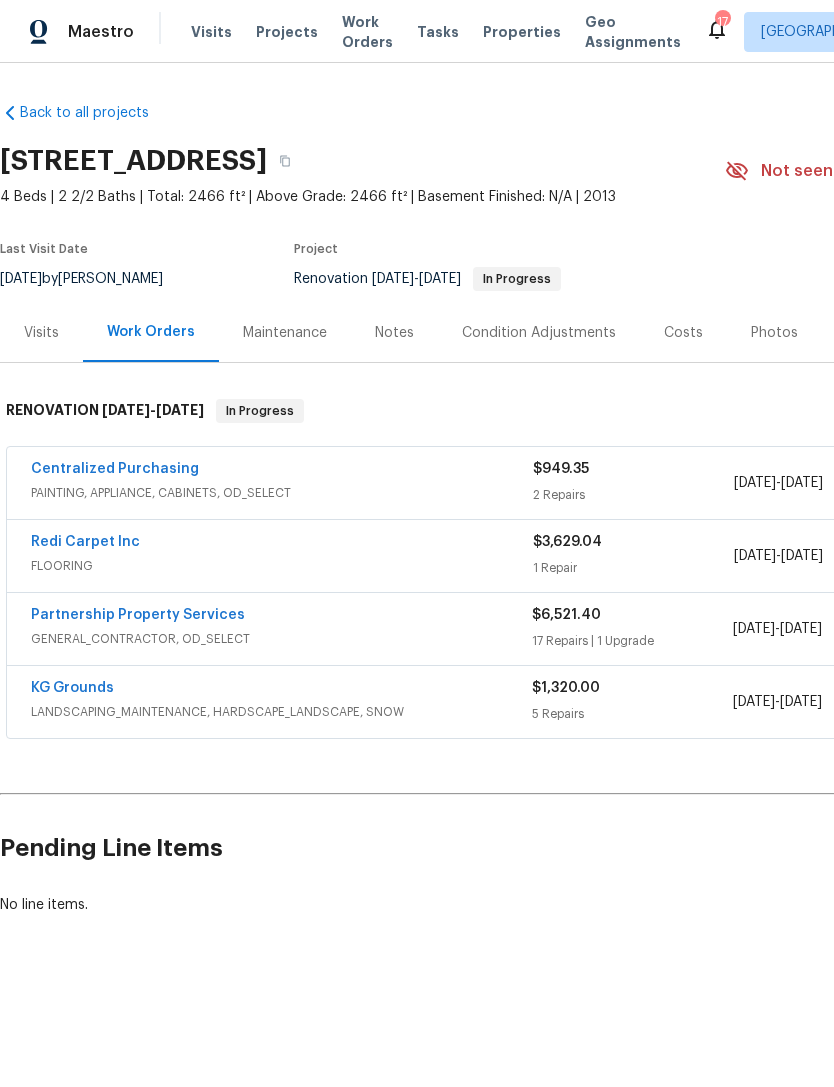 click on "Notes" at bounding box center [394, 333] 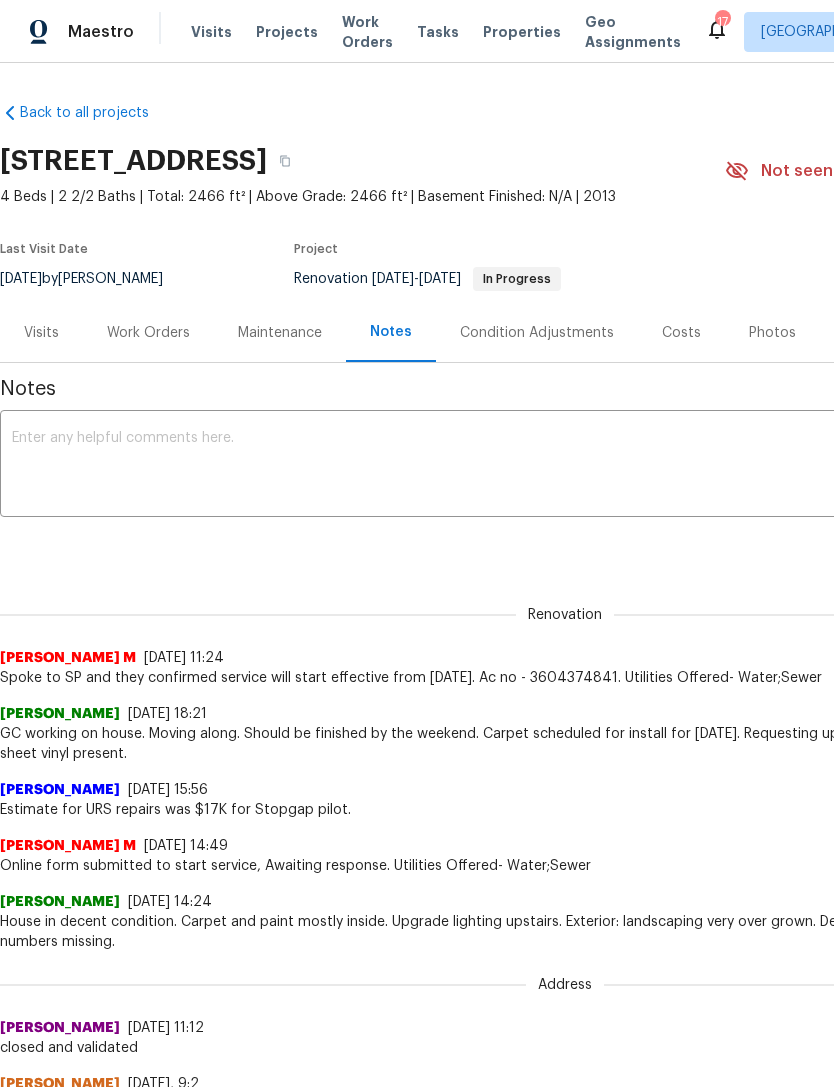 click at bounding box center [565, 466] 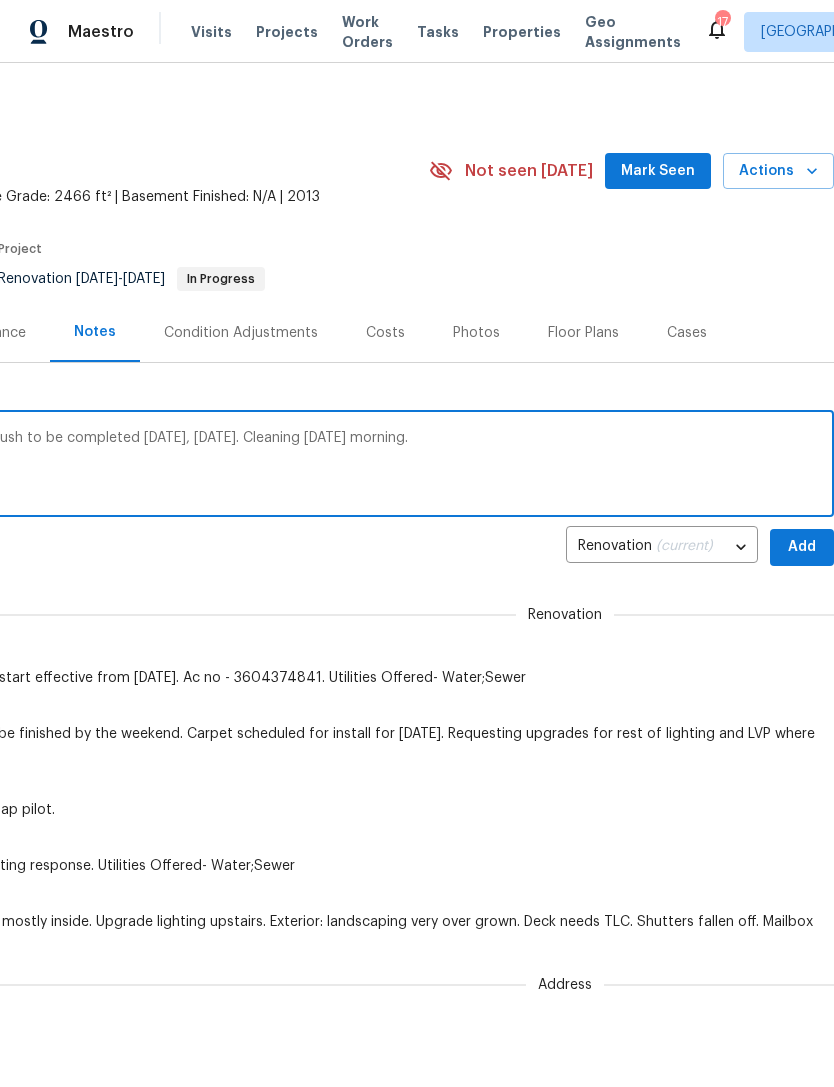scroll, scrollTop: 0, scrollLeft: 296, axis: horizontal 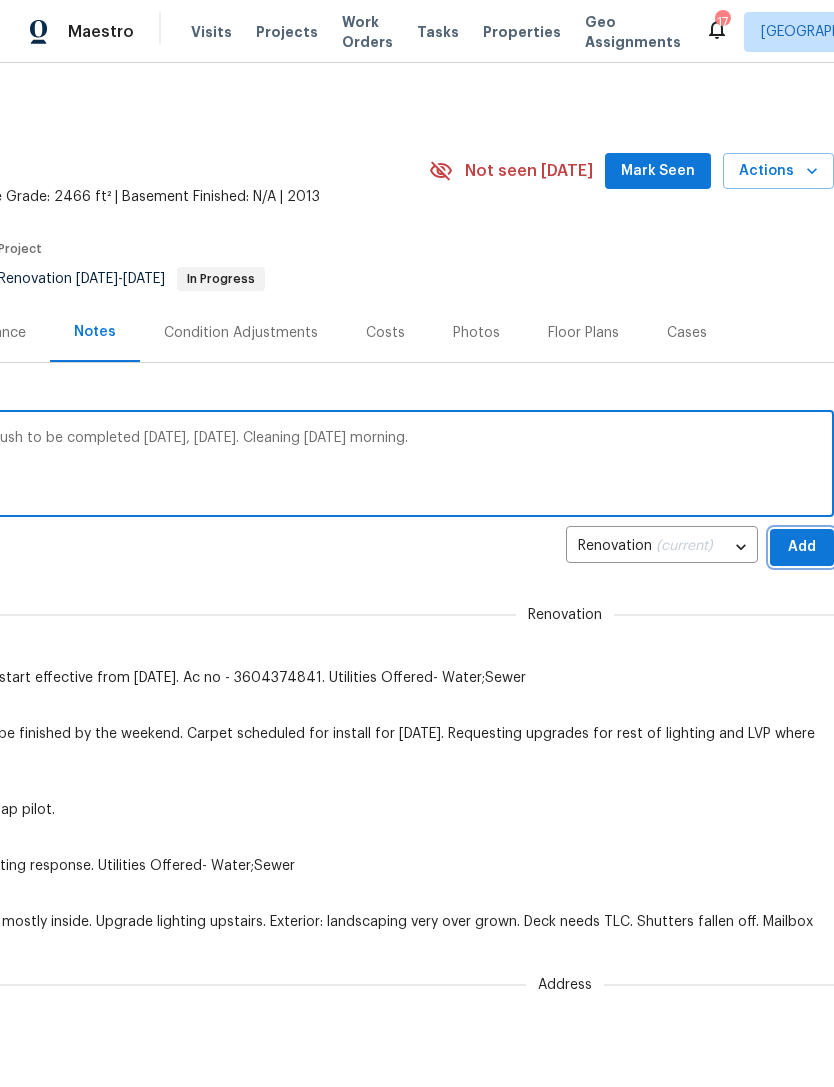 click on "Add" at bounding box center (802, 547) 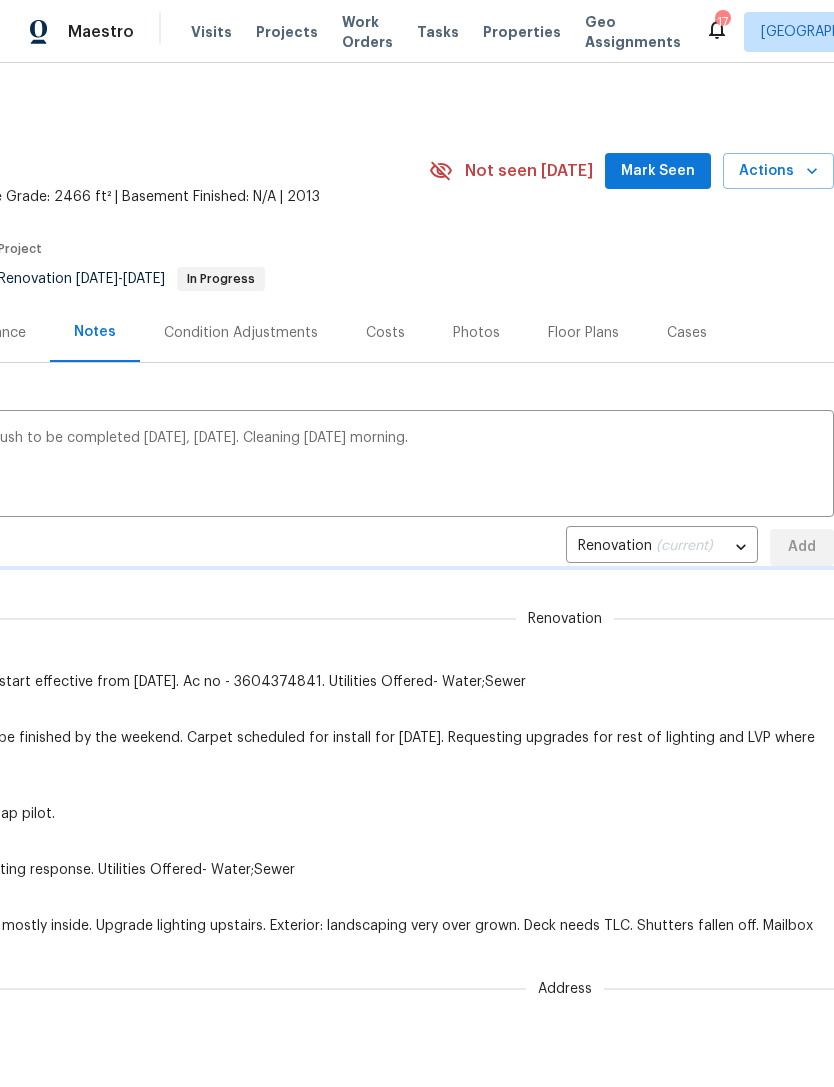 type 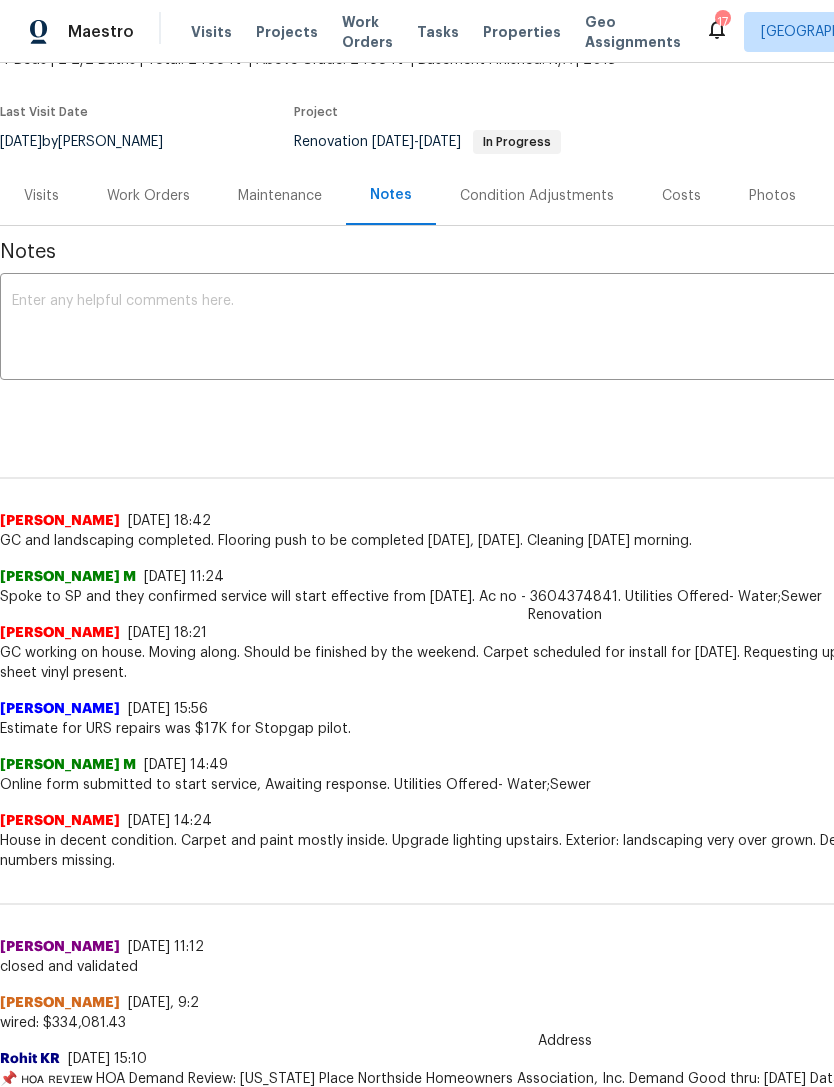 scroll, scrollTop: 138, scrollLeft: 0, axis: vertical 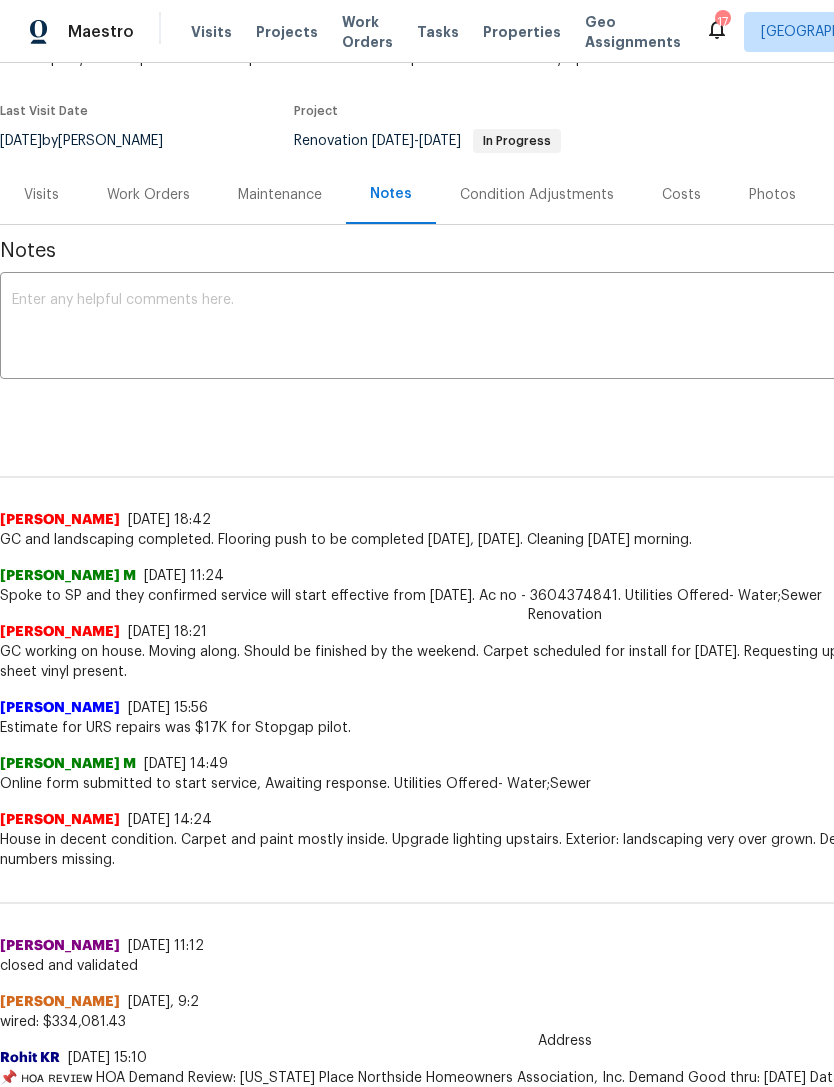 click on "Work Orders" at bounding box center (148, 194) 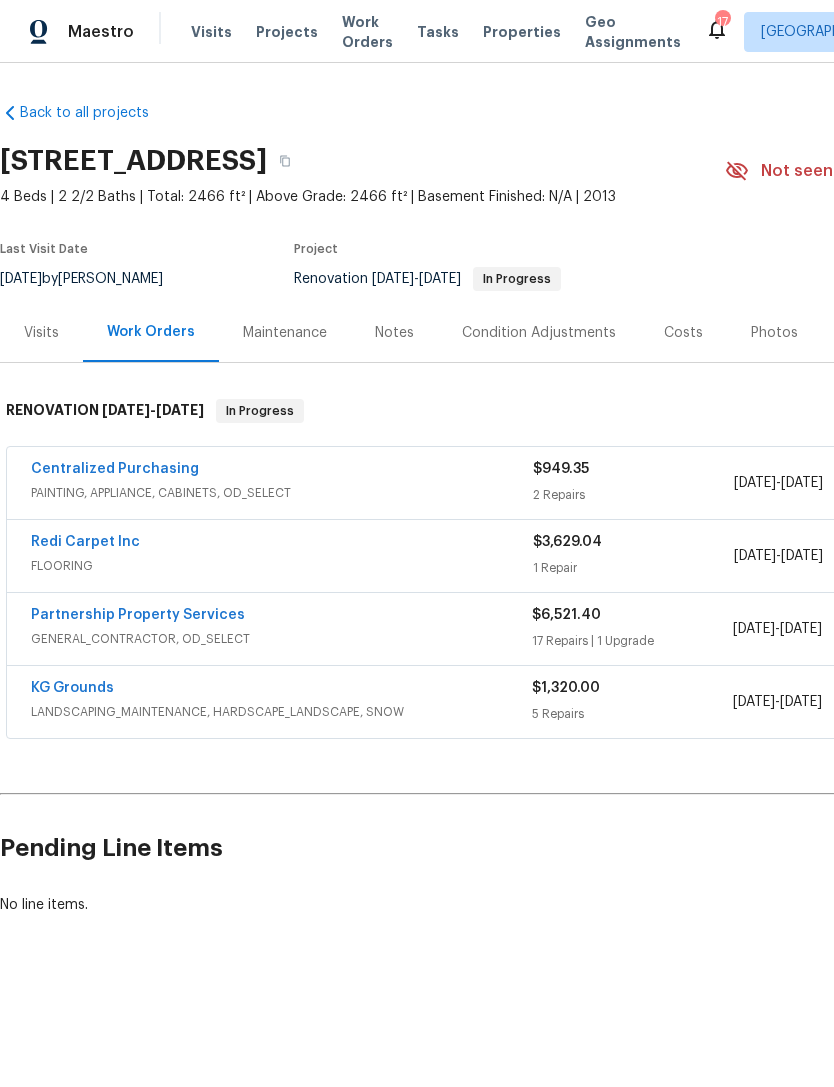 scroll, scrollTop: 0, scrollLeft: 0, axis: both 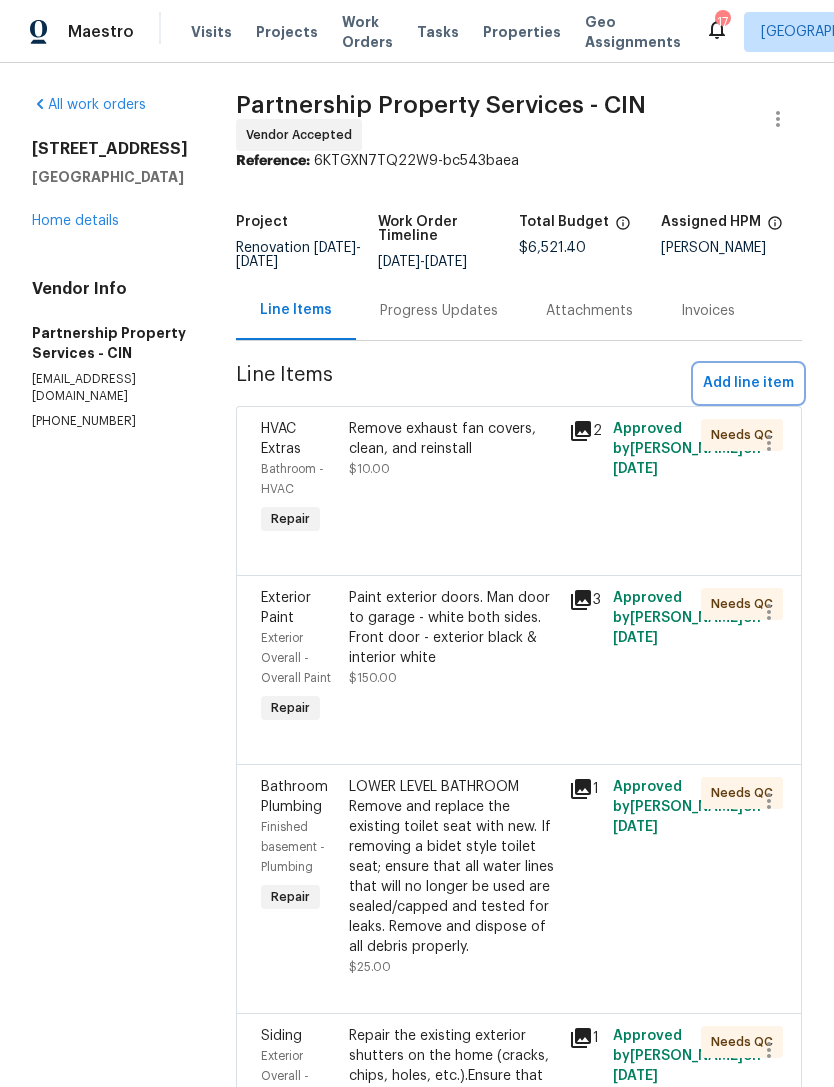 click on "Add line item" at bounding box center (748, 383) 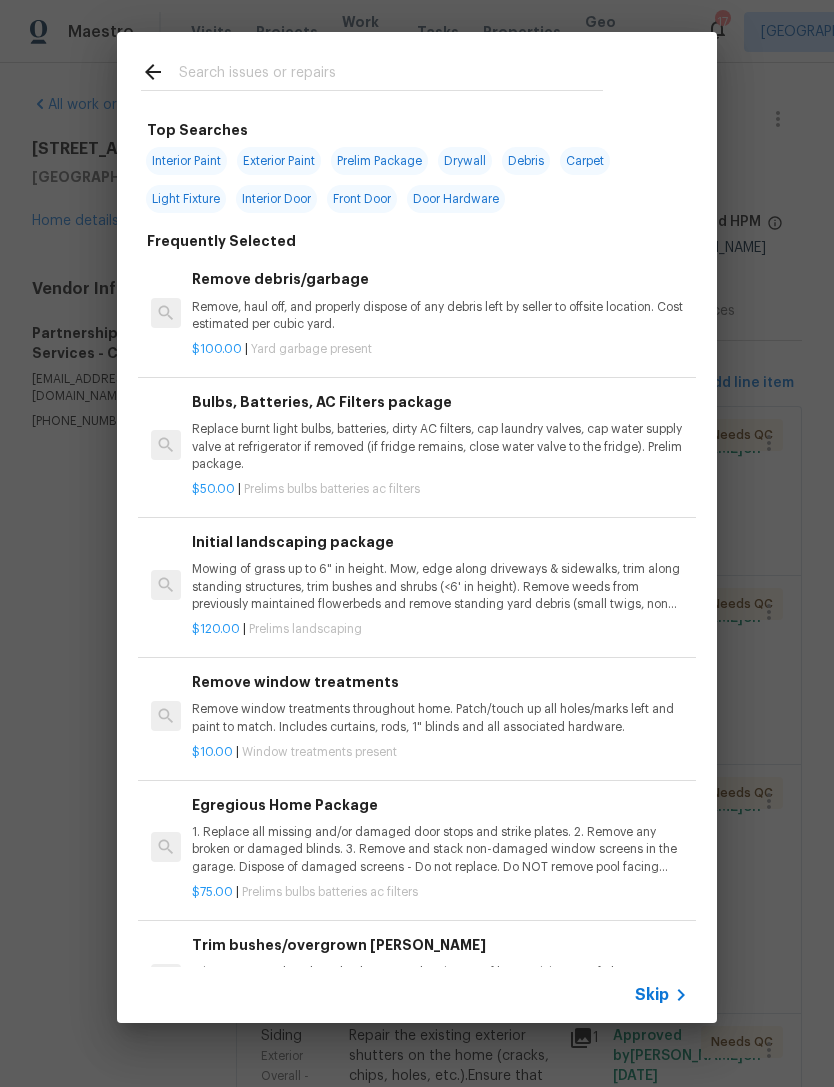 scroll, scrollTop: 0, scrollLeft: 0, axis: both 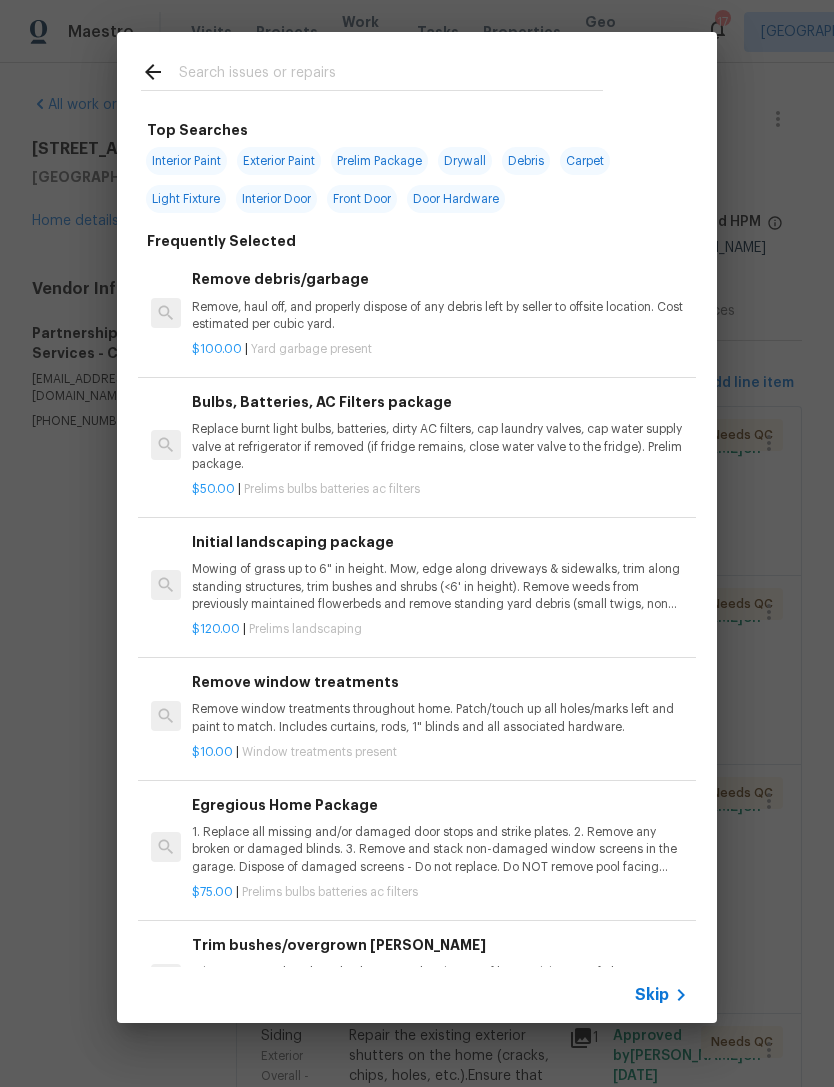 click at bounding box center (391, 75) 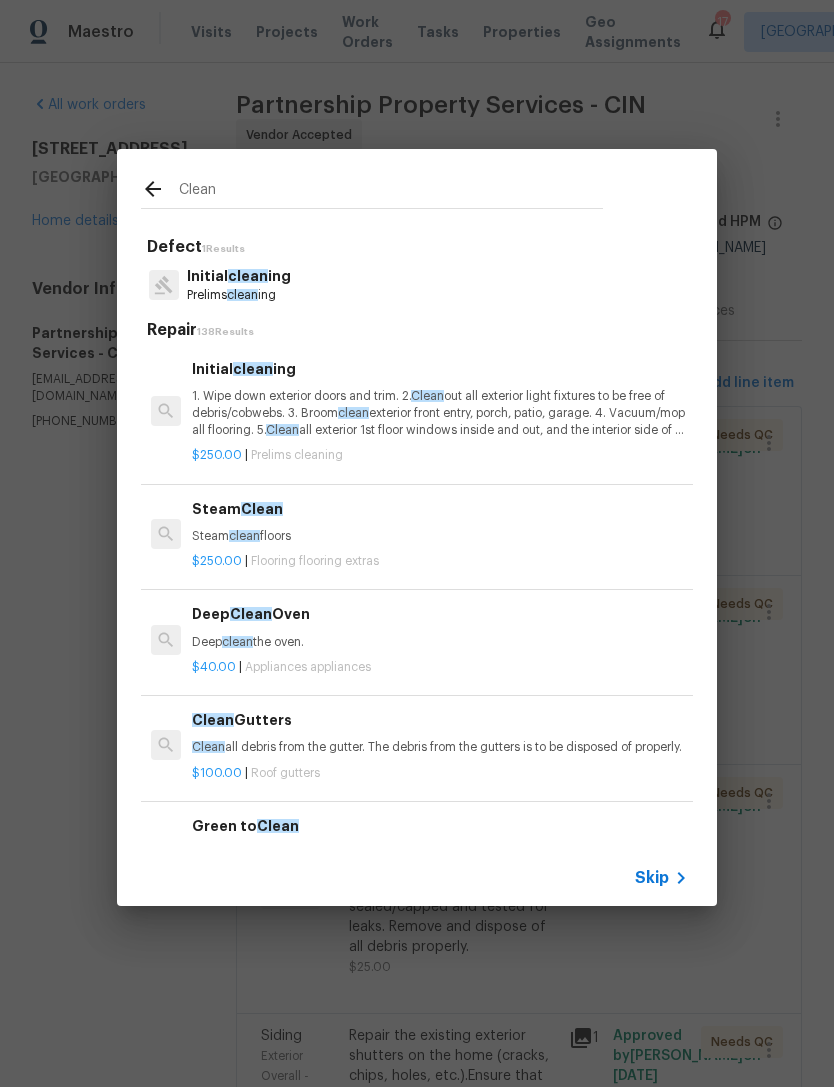 type on "Clean" 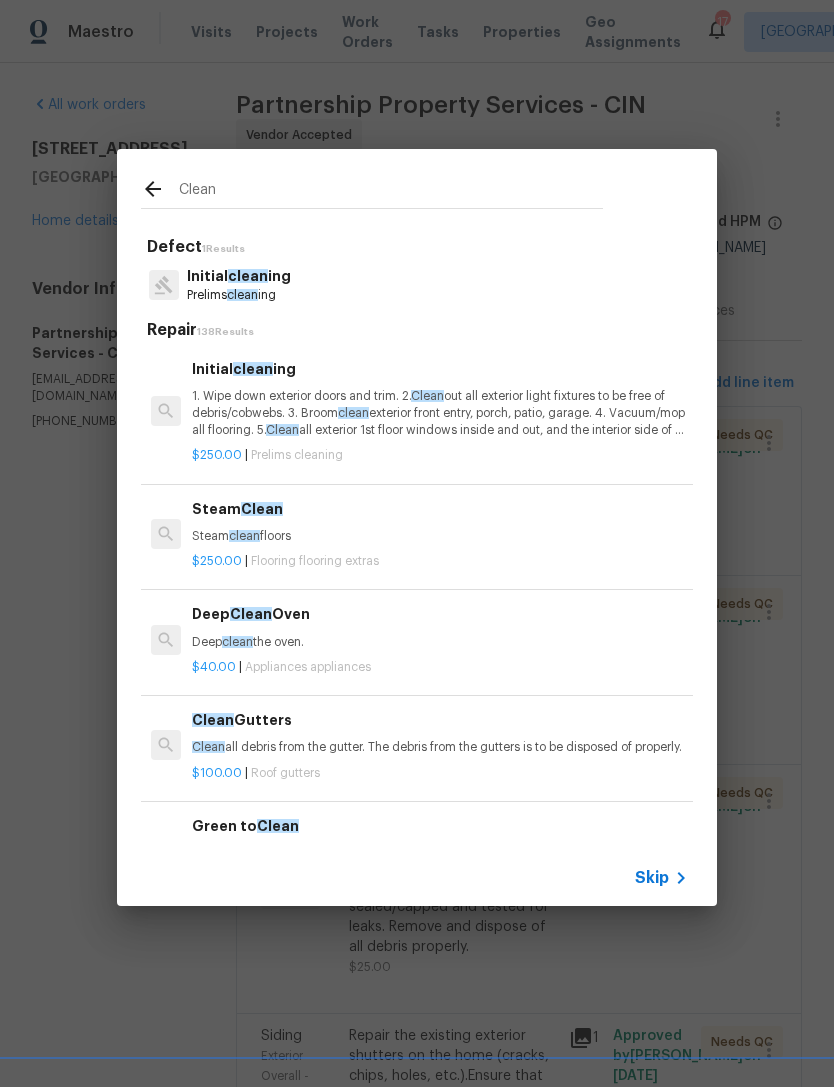 click on "Initial  clean ing Prelims  clean ing" at bounding box center (417, 285) 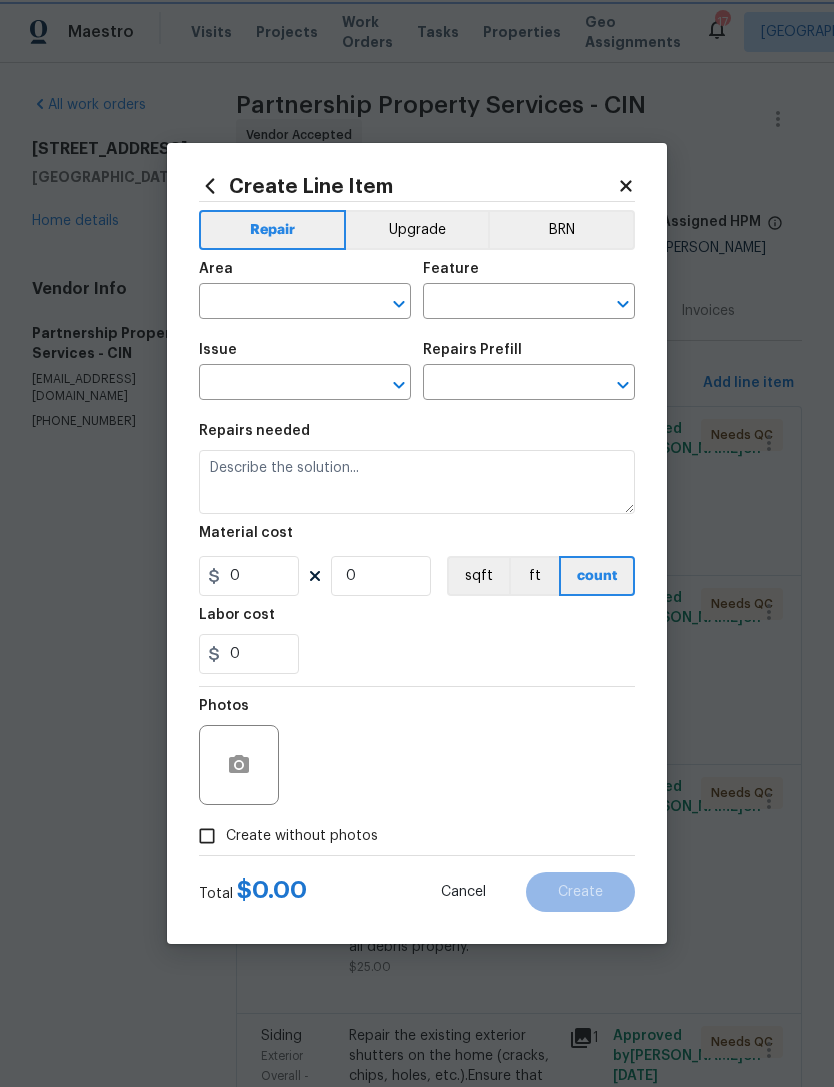 type on "Home Readiness Packages" 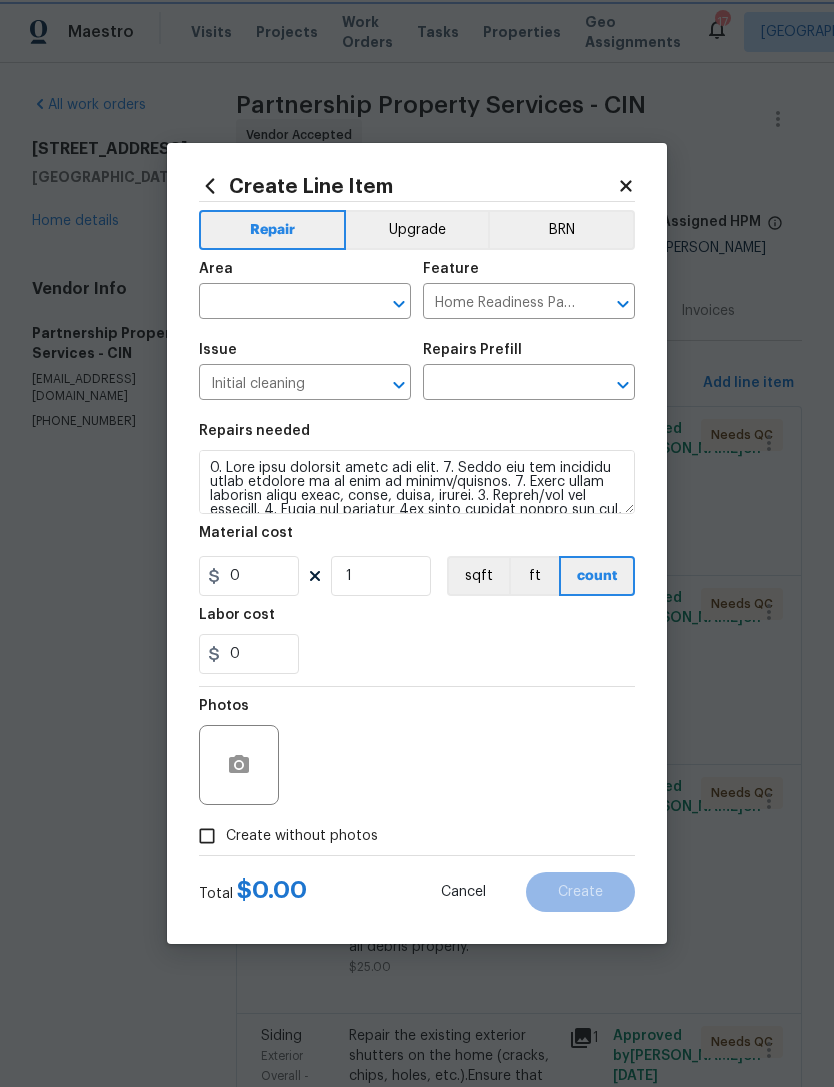 type on "Initial cleaning $250.00" 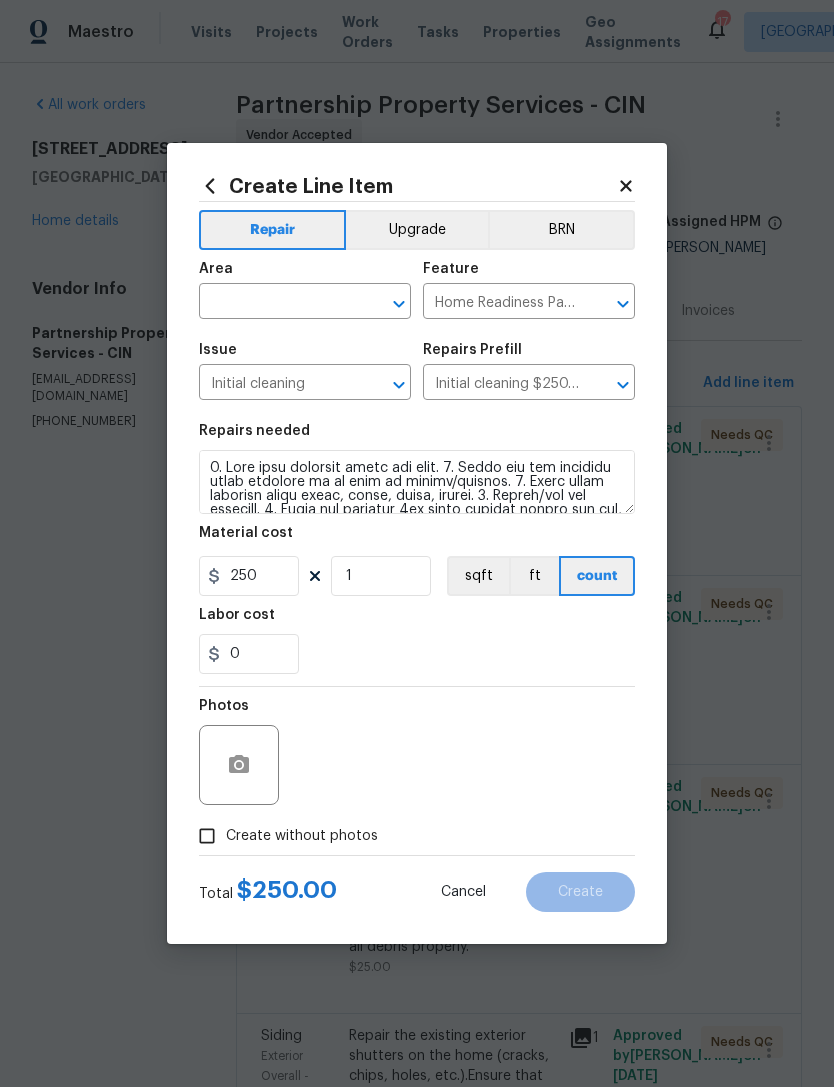 click at bounding box center (277, 303) 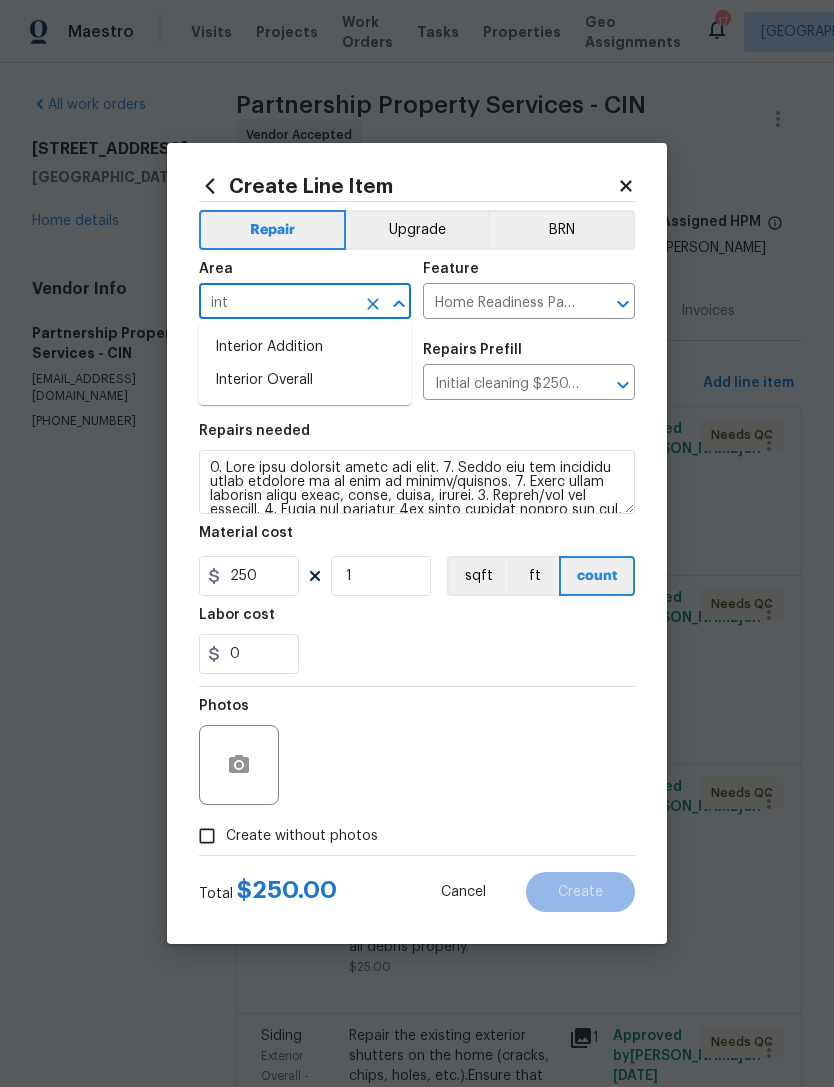 click on "Interior Overall" at bounding box center [305, 380] 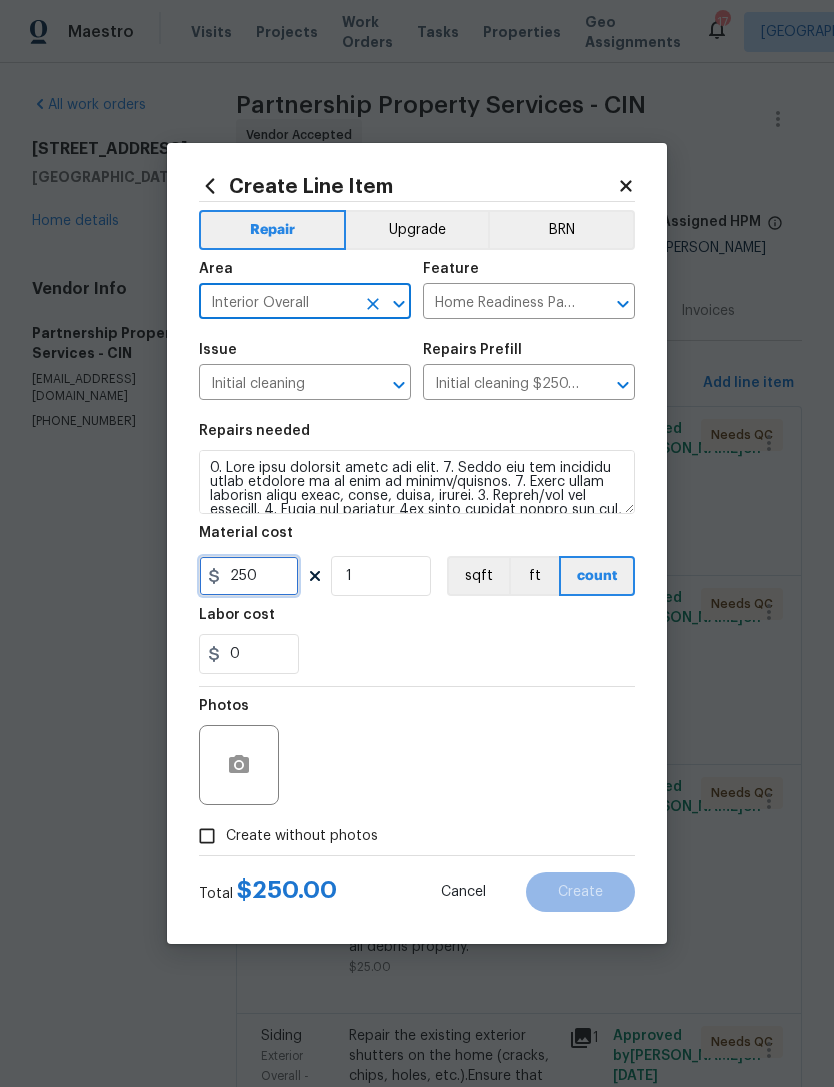 click on "250" at bounding box center [249, 576] 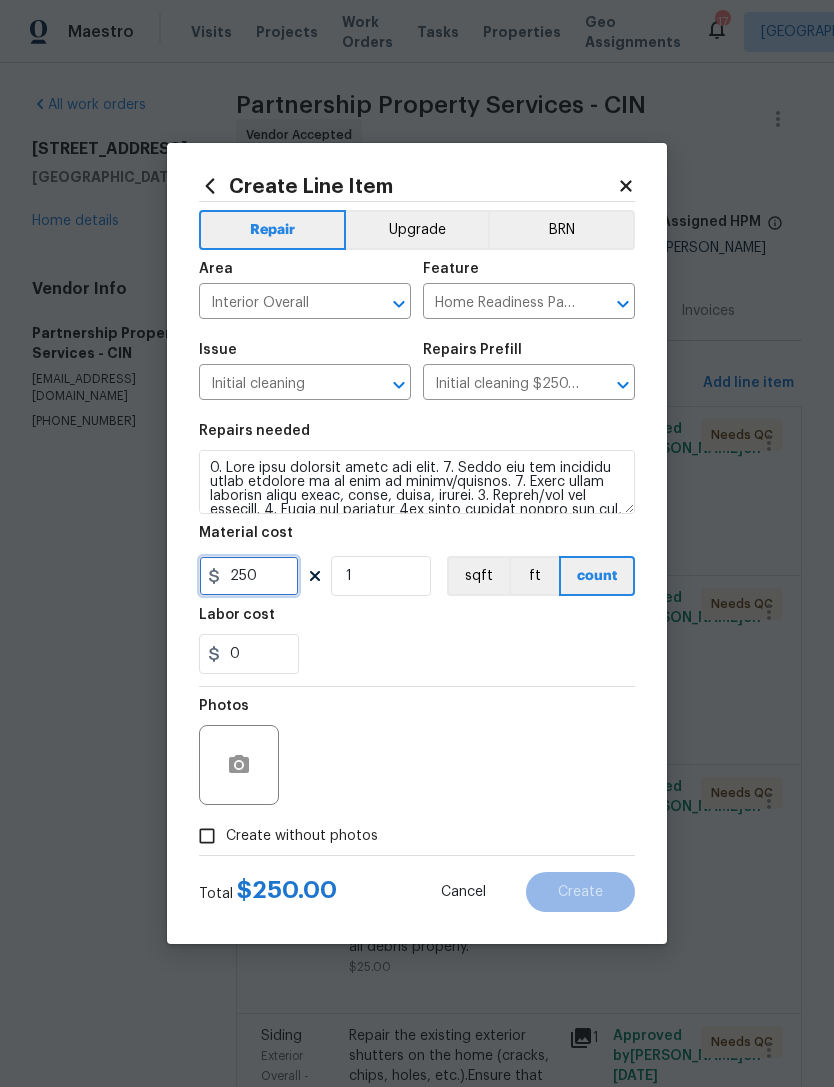 click on "250" at bounding box center (249, 576) 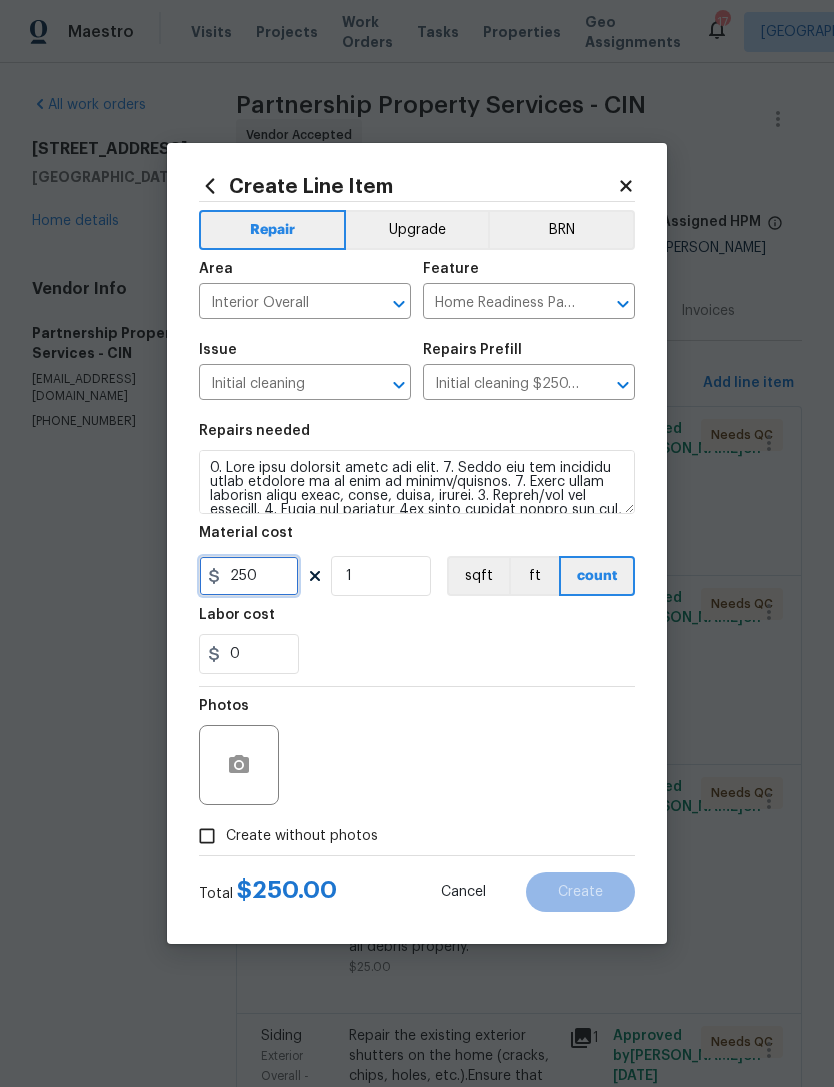 click on "250" at bounding box center (249, 576) 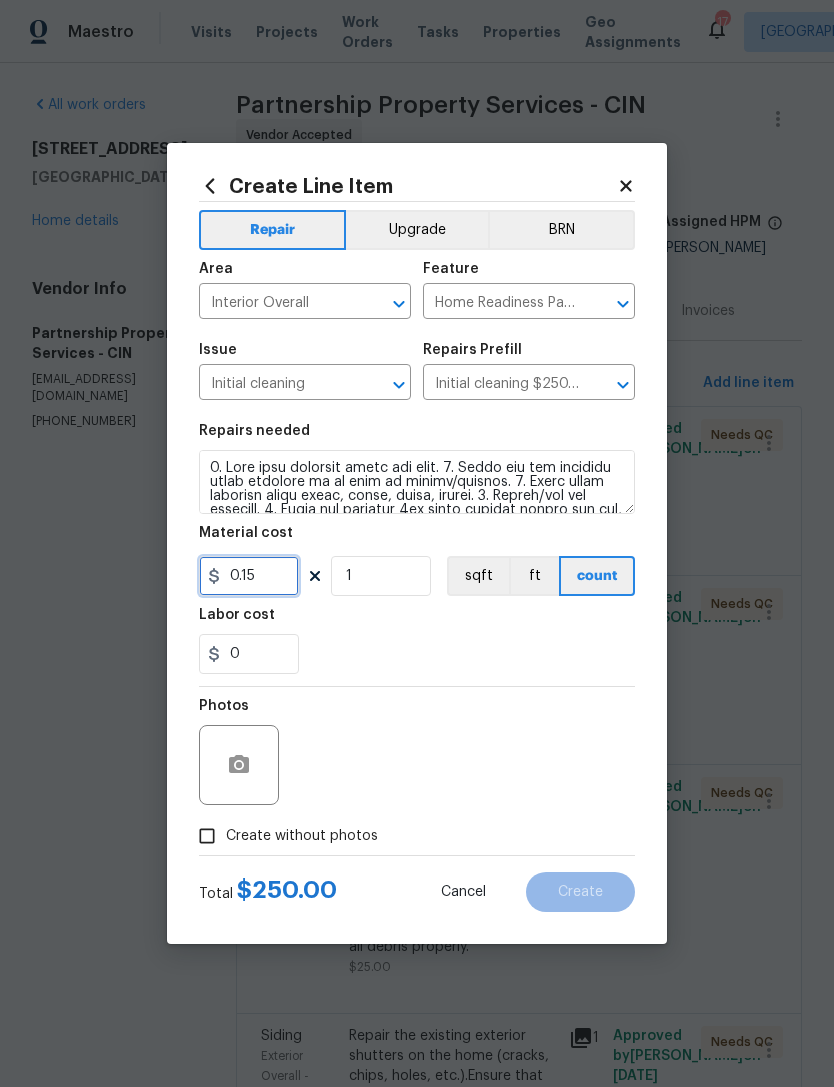 type on "0.15" 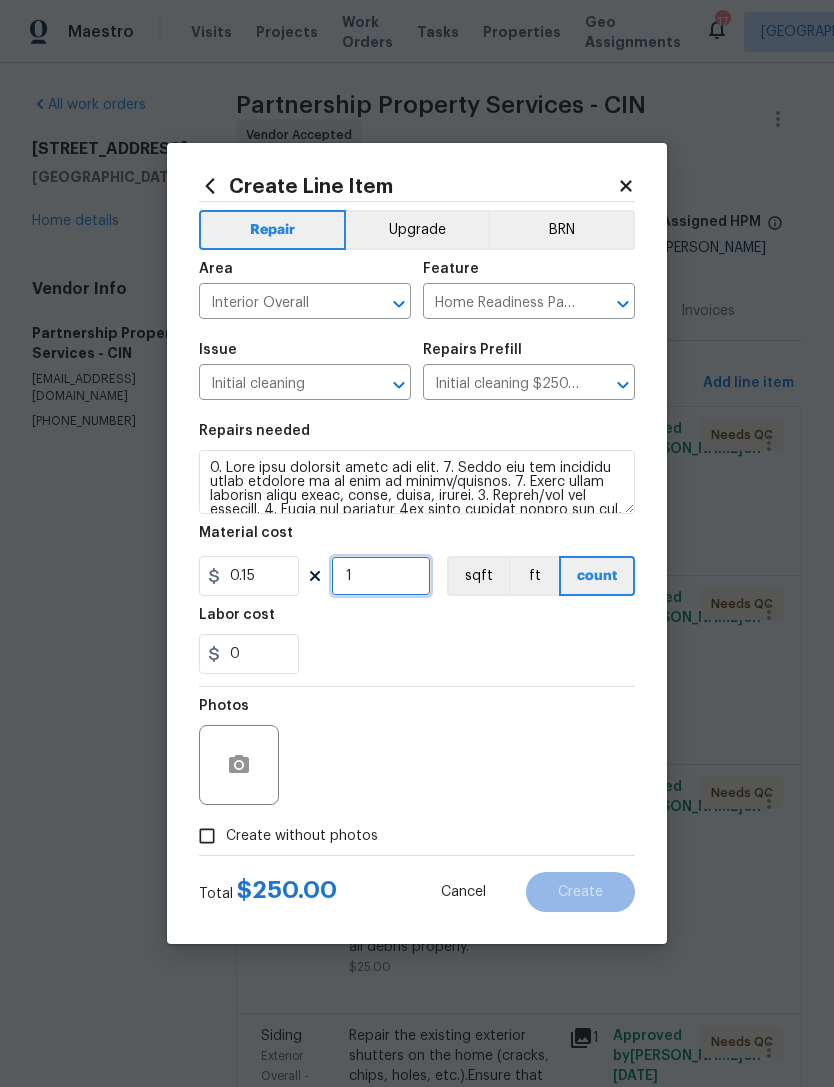 click on "1" at bounding box center [381, 576] 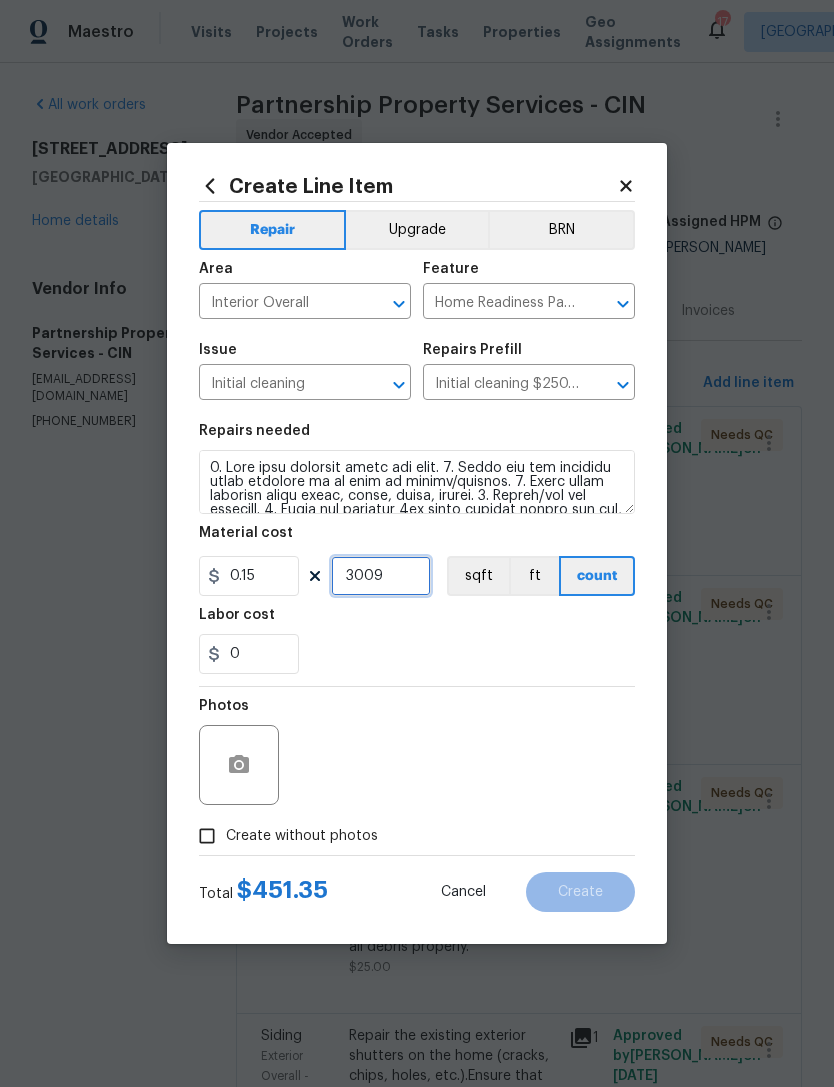 type on "3009" 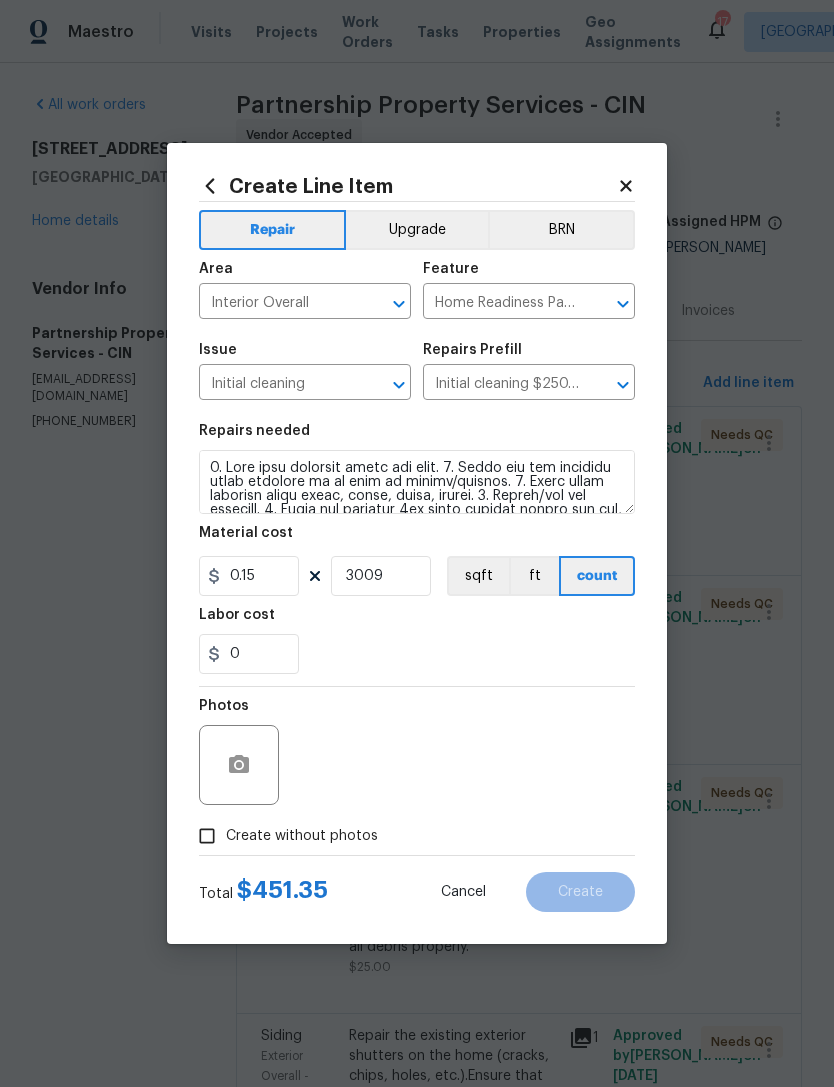 click on "0" at bounding box center (417, 654) 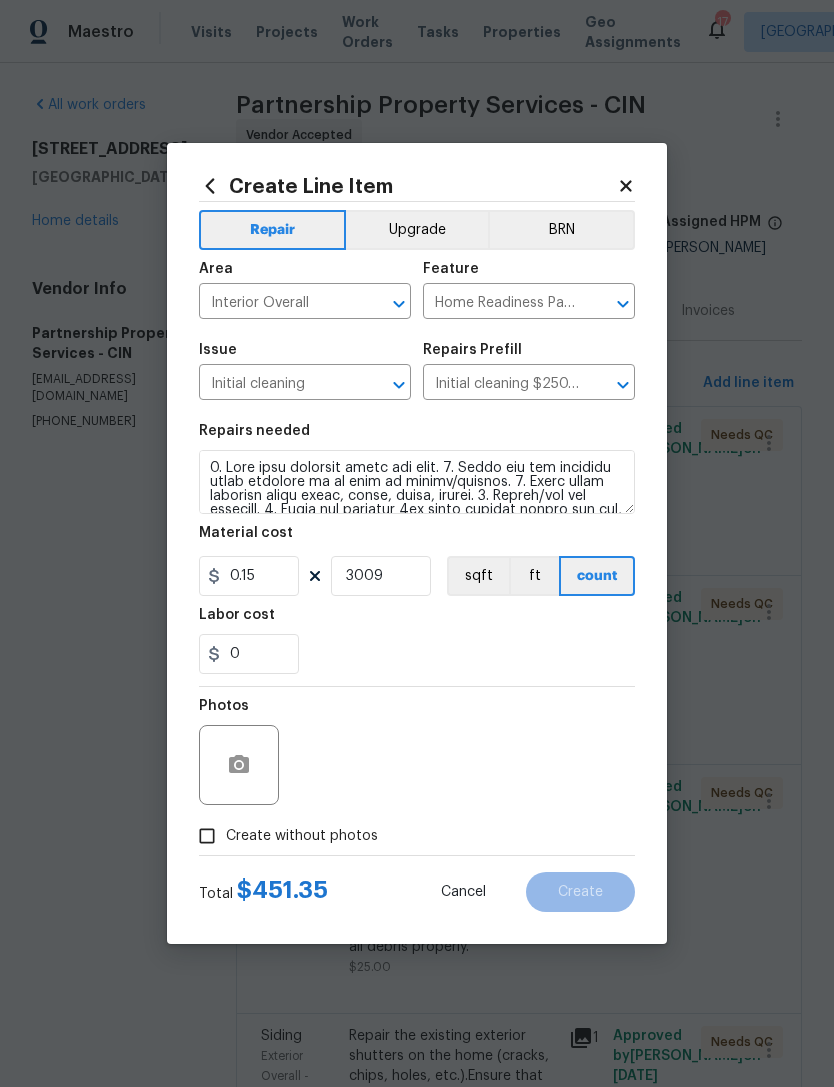 click on "Create without photos" at bounding box center [302, 836] 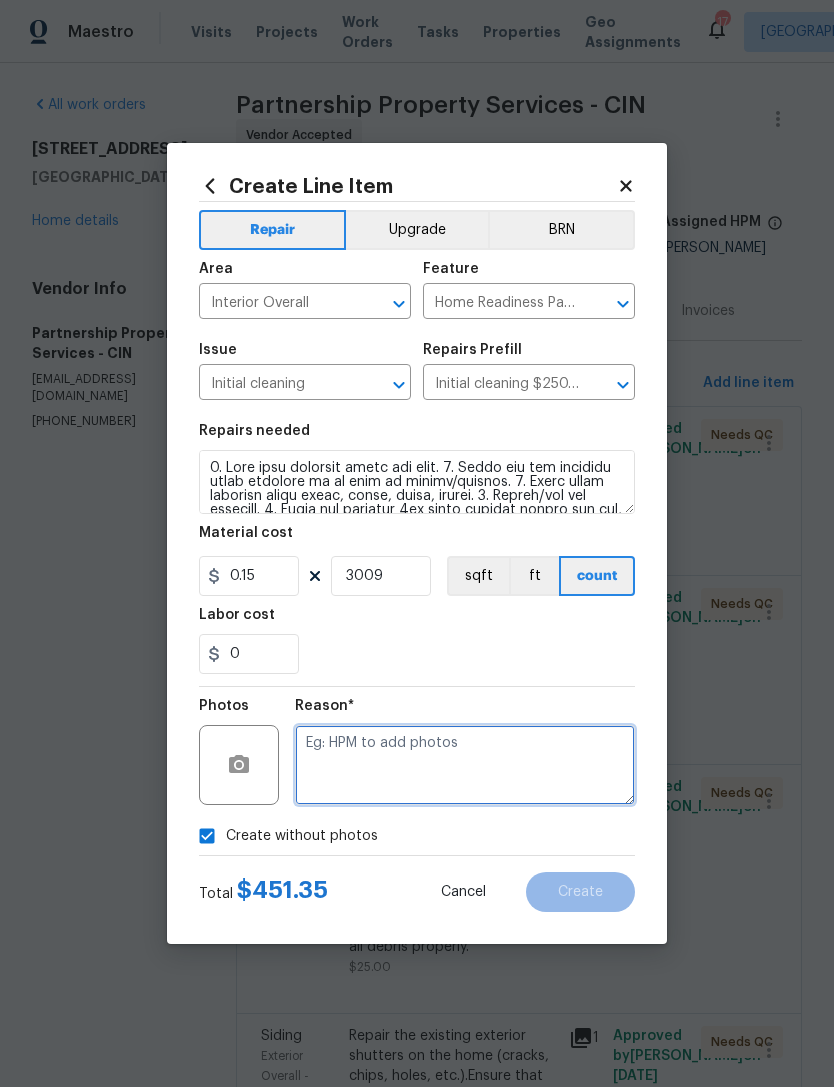 click at bounding box center [465, 765] 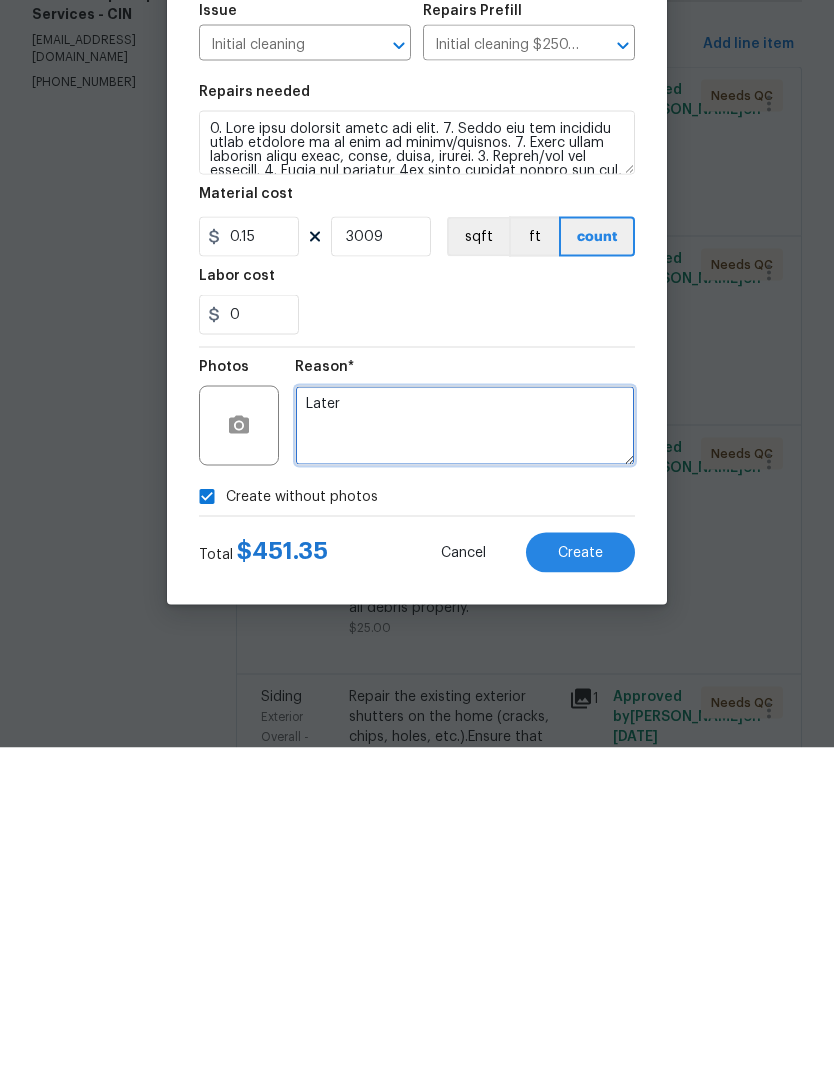 type on "Later" 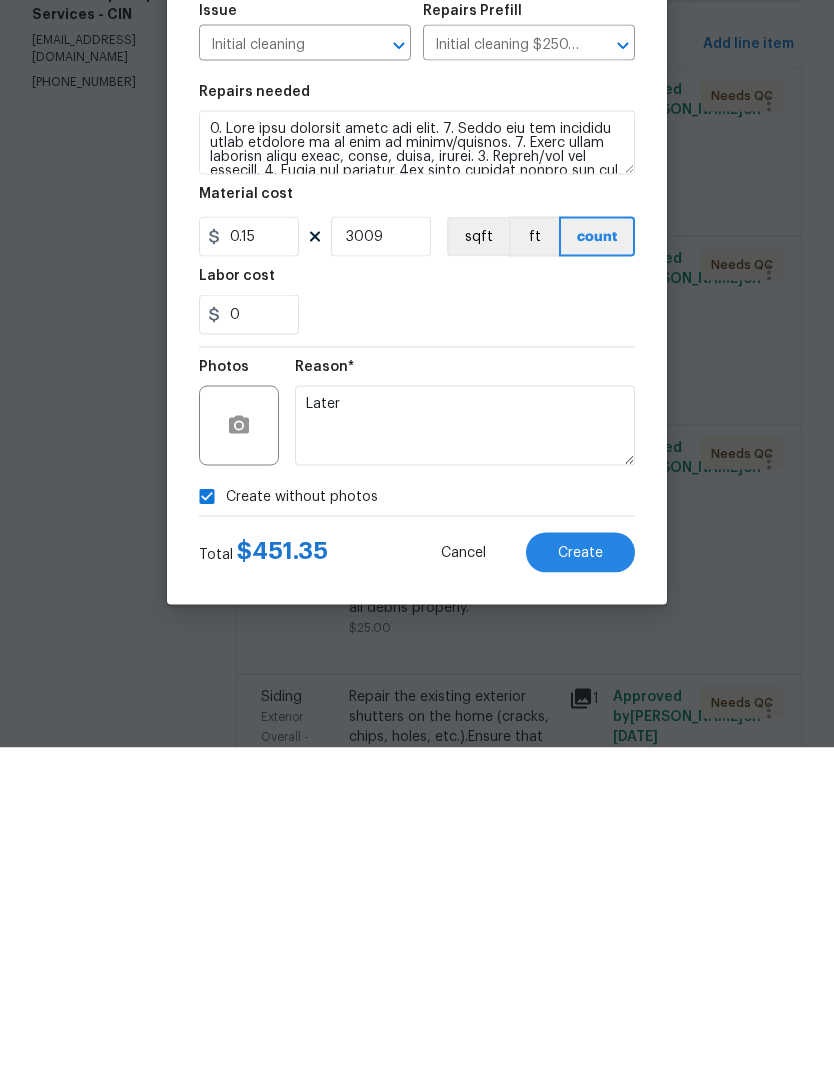 click on "Create" at bounding box center (580, 892) 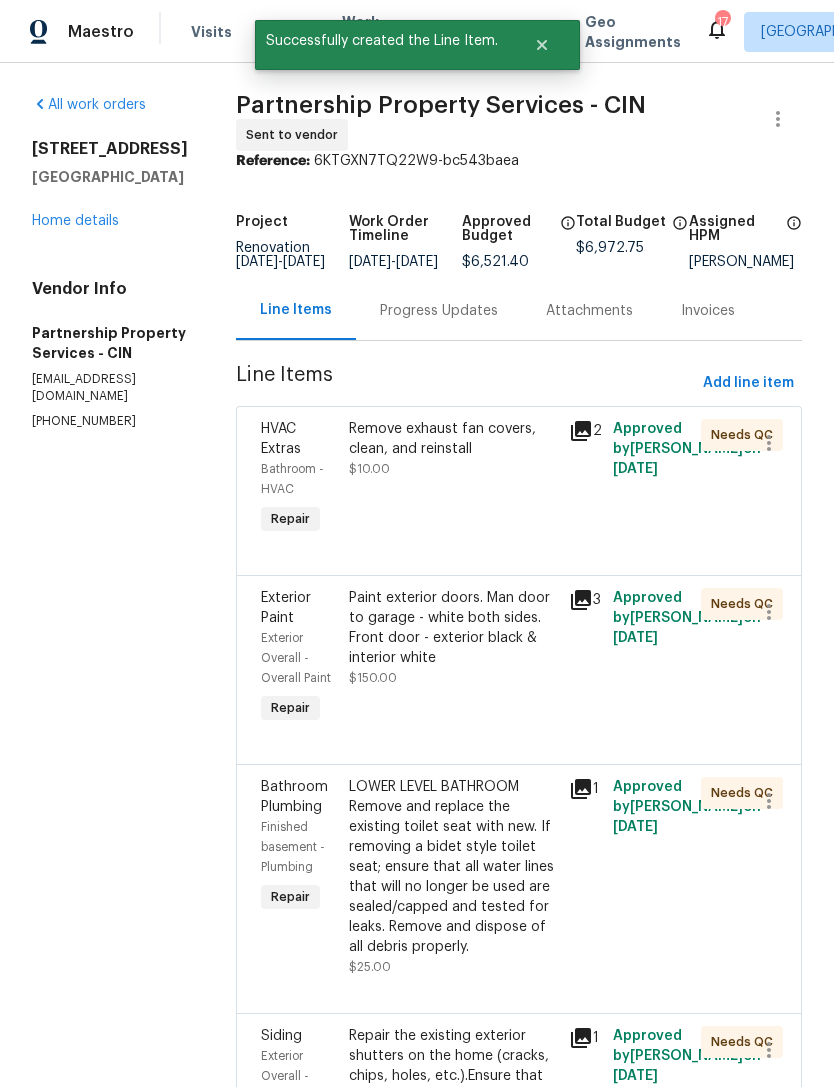 scroll, scrollTop: 0, scrollLeft: 0, axis: both 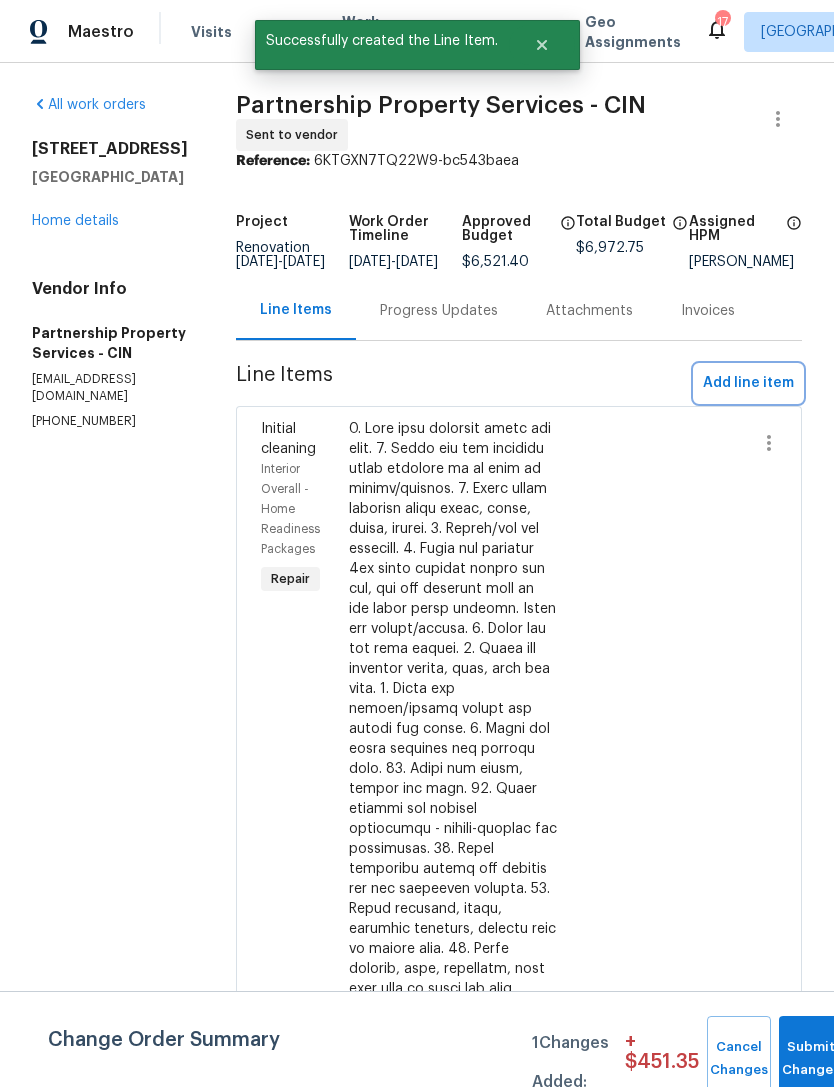 click on "Add line item" at bounding box center (748, 383) 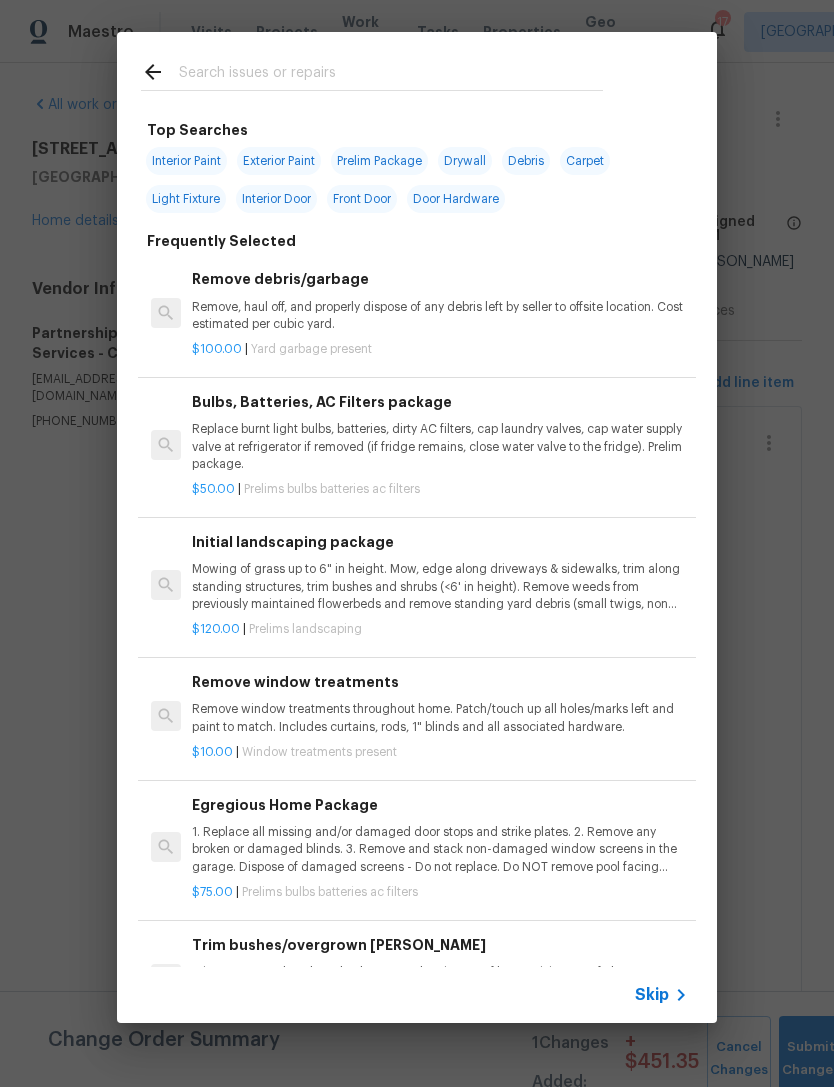 click at bounding box center [391, 75] 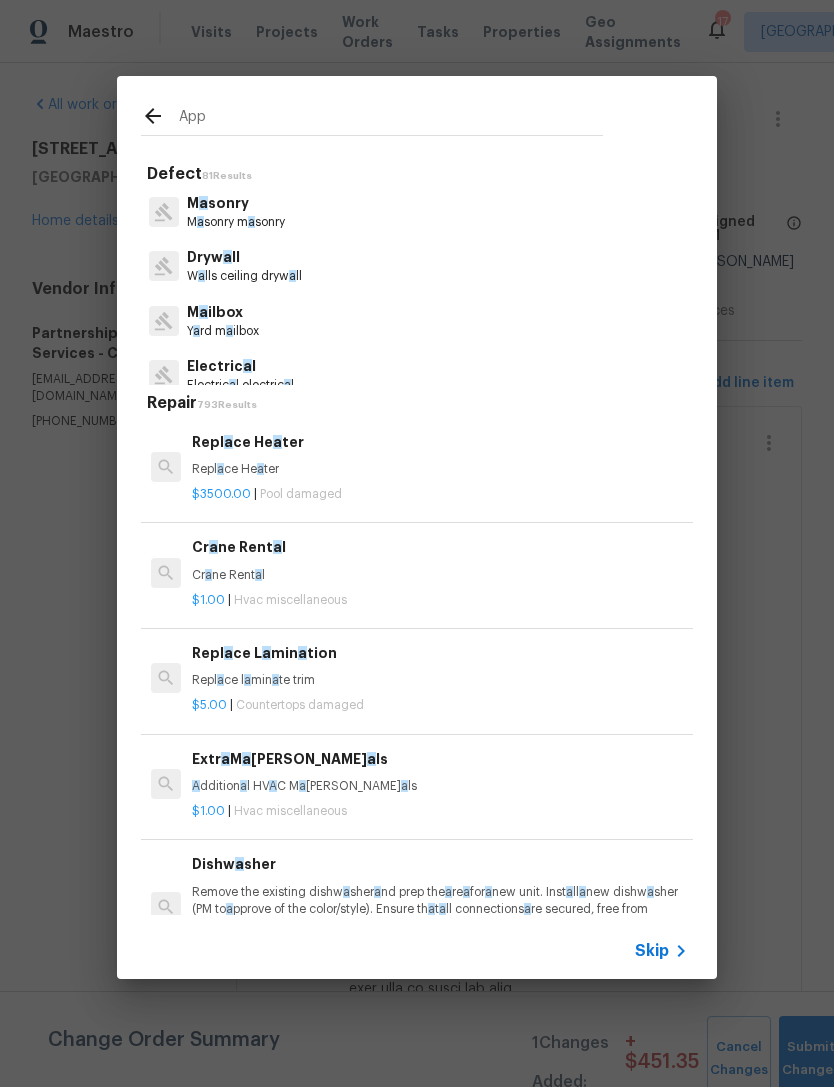 type on "Appl" 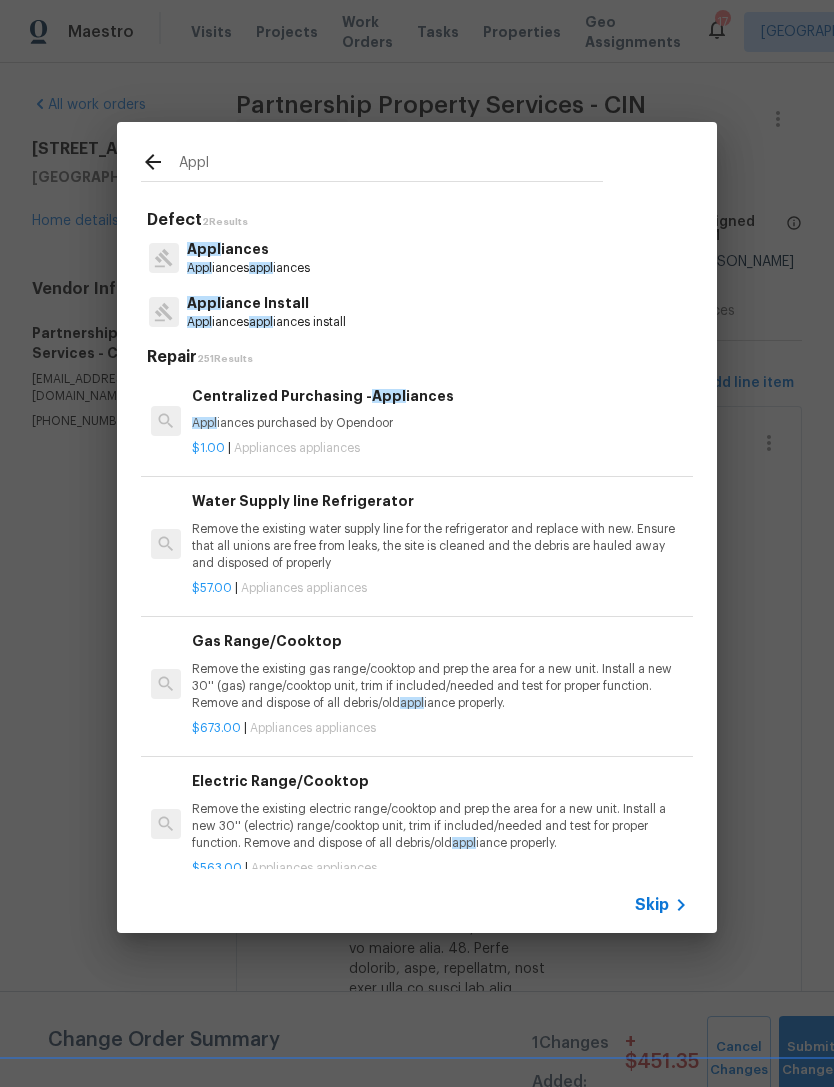 click on "Appl iances  appl iances" at bounding box center (248, 268) 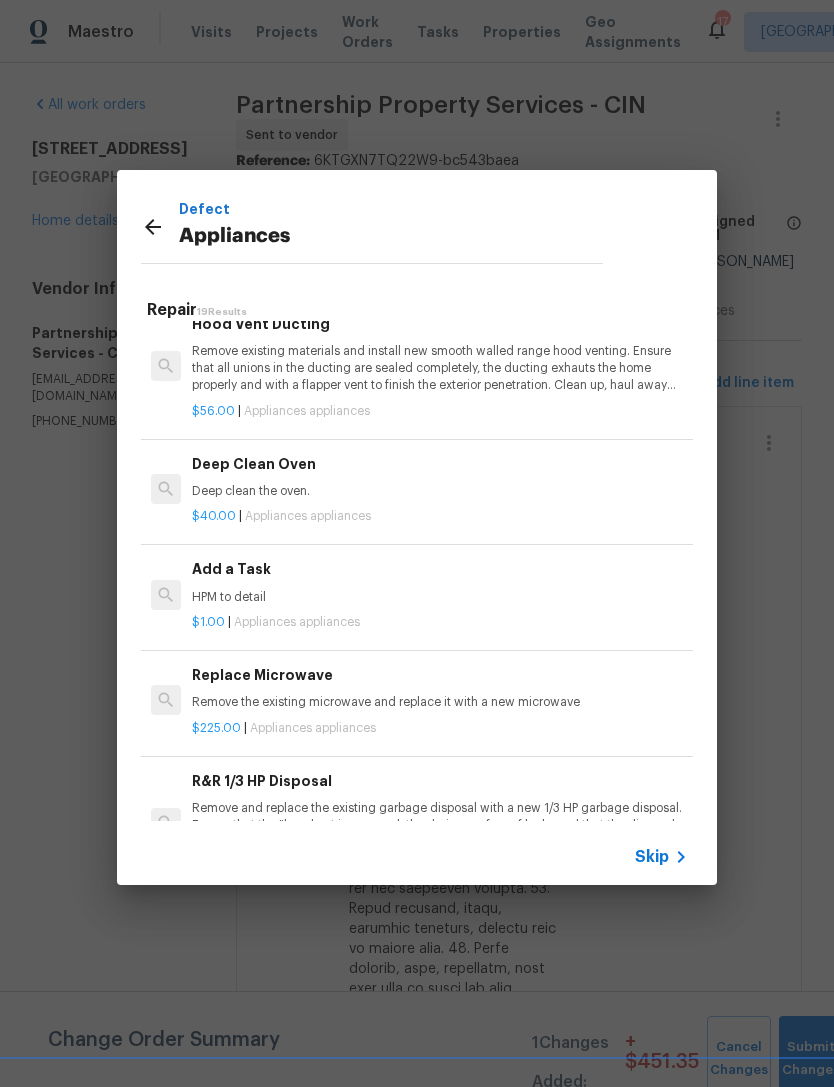 scroll, scrollTop: 971, scrollLeft: 0, axis: vertical 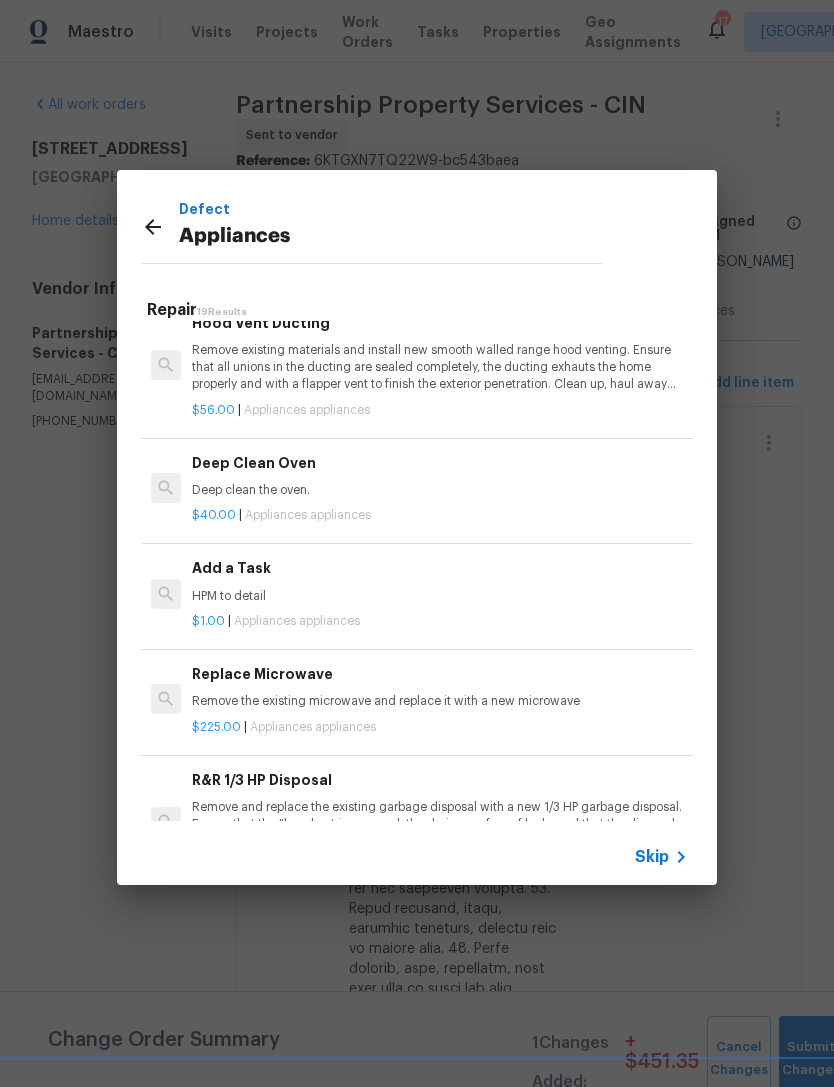 click on "Deep clean the oven." at bounding box center (440, 490) 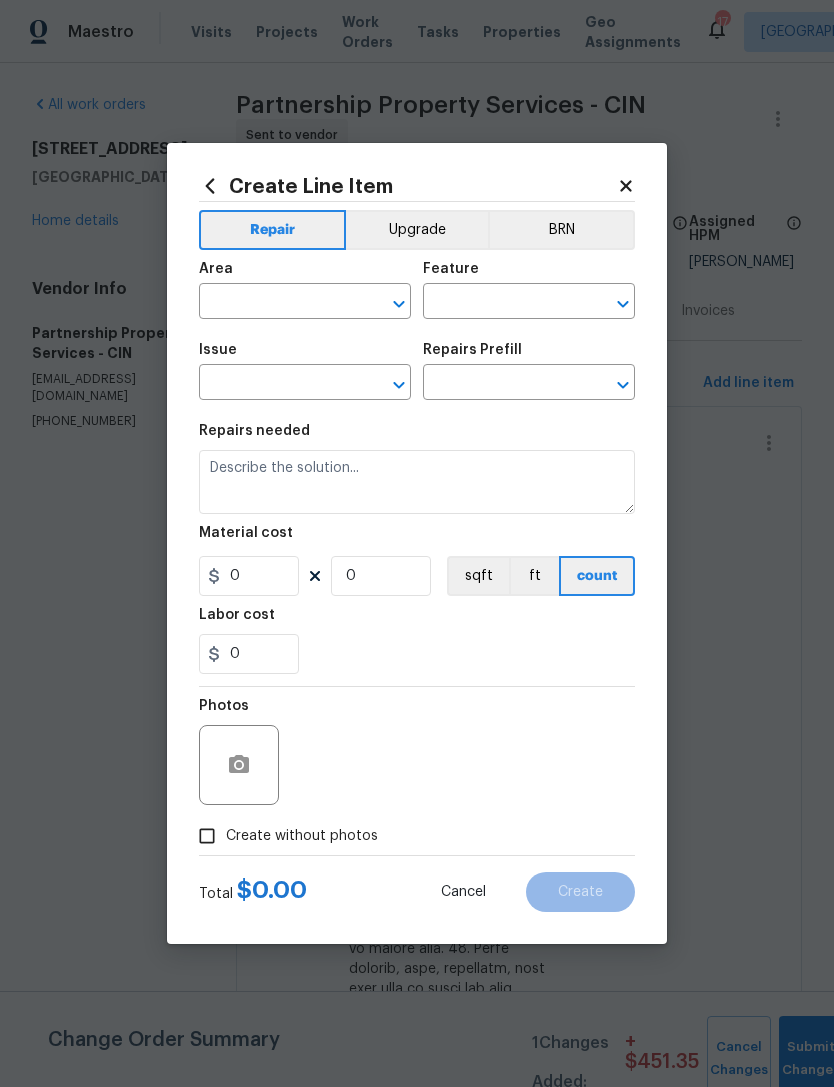 type on "Appliances" 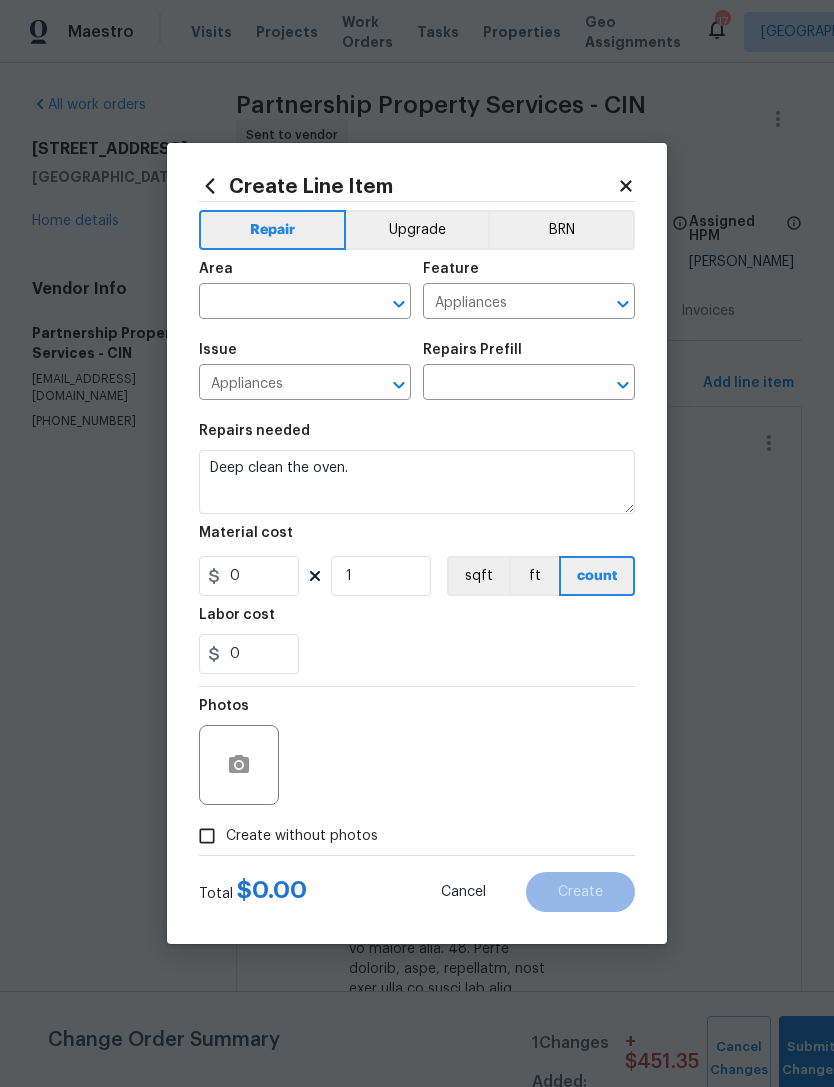 type on "Deep Clean Oven $40.00" 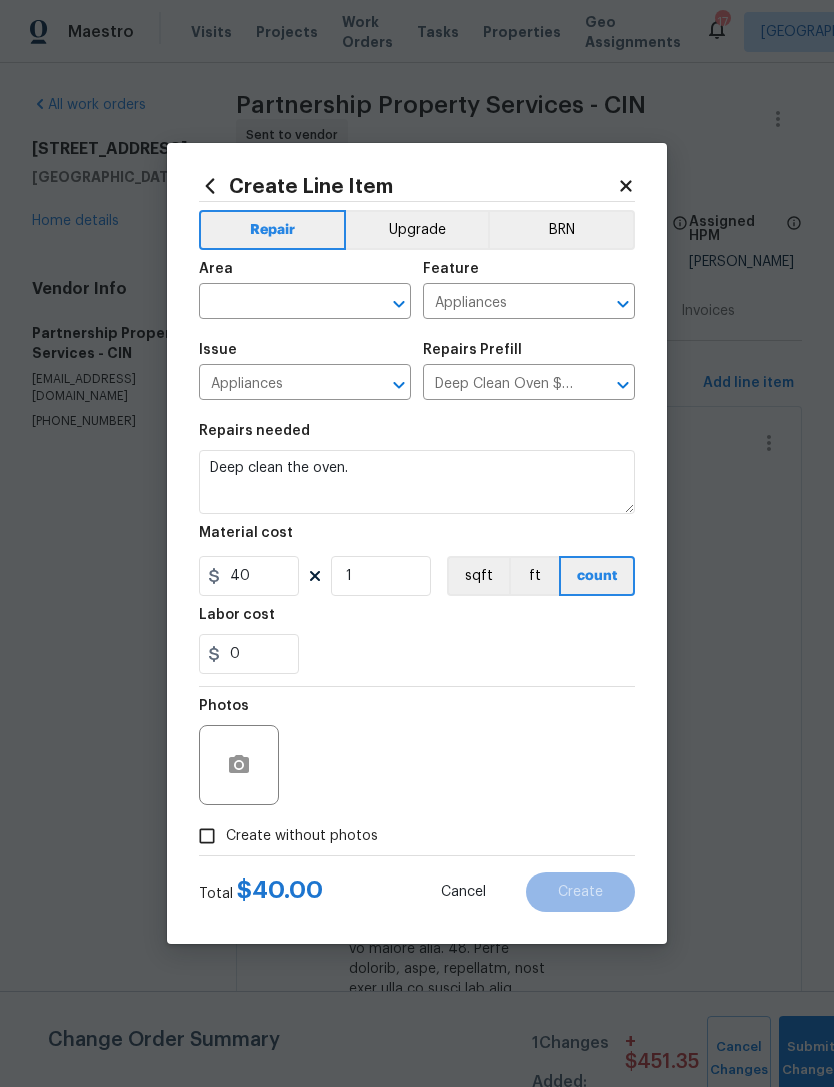 click at bounding box center [277, 303] 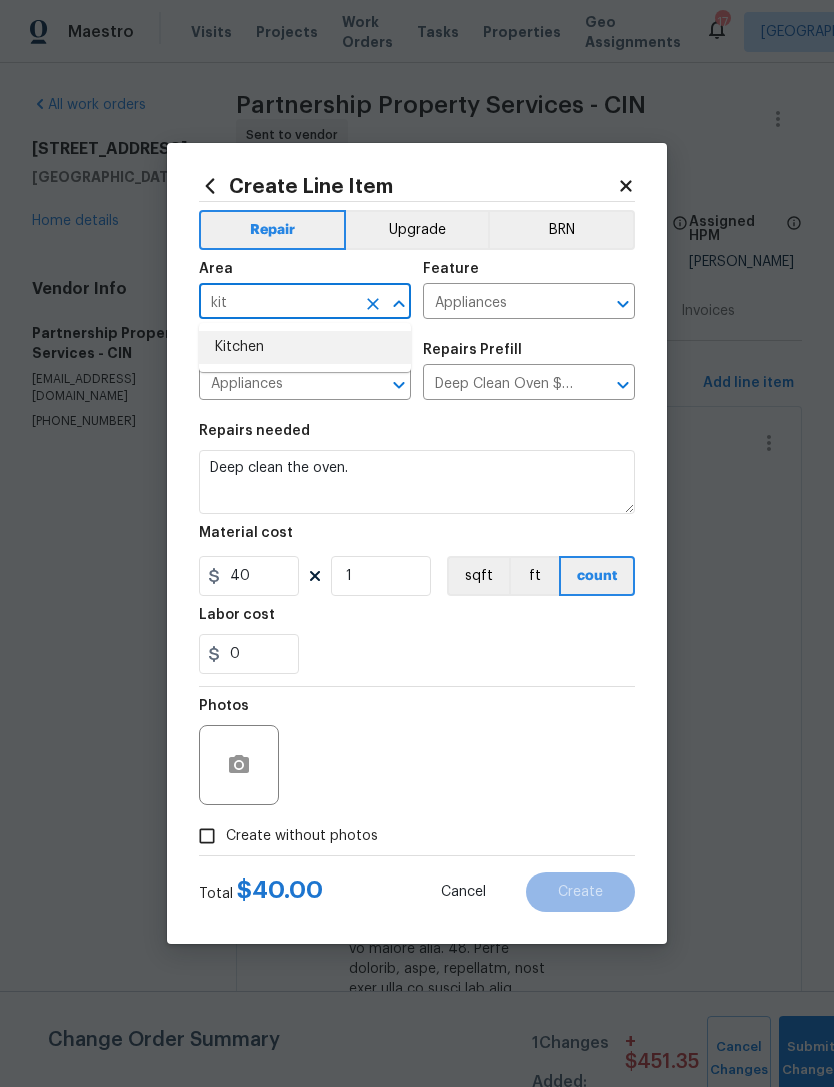 click on "Kitchen" at bounding box center [305, 347] 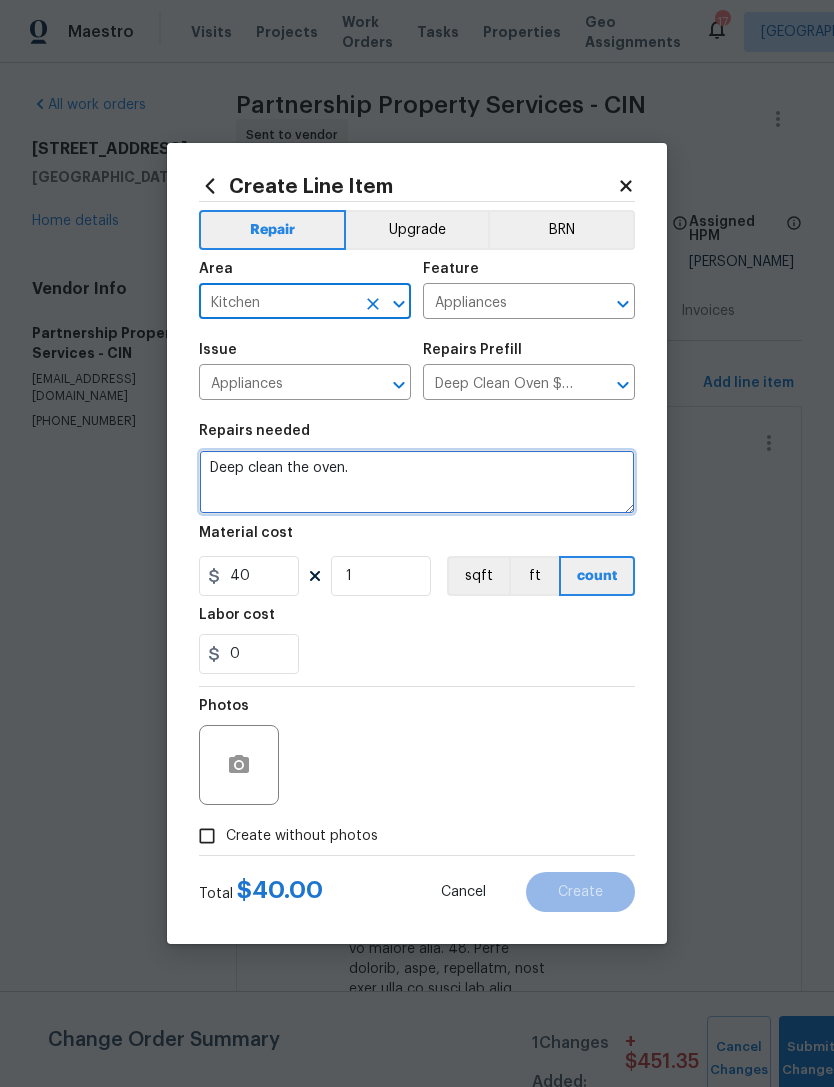 click on "Deep clean the oven." at bounding box center [417, 482] 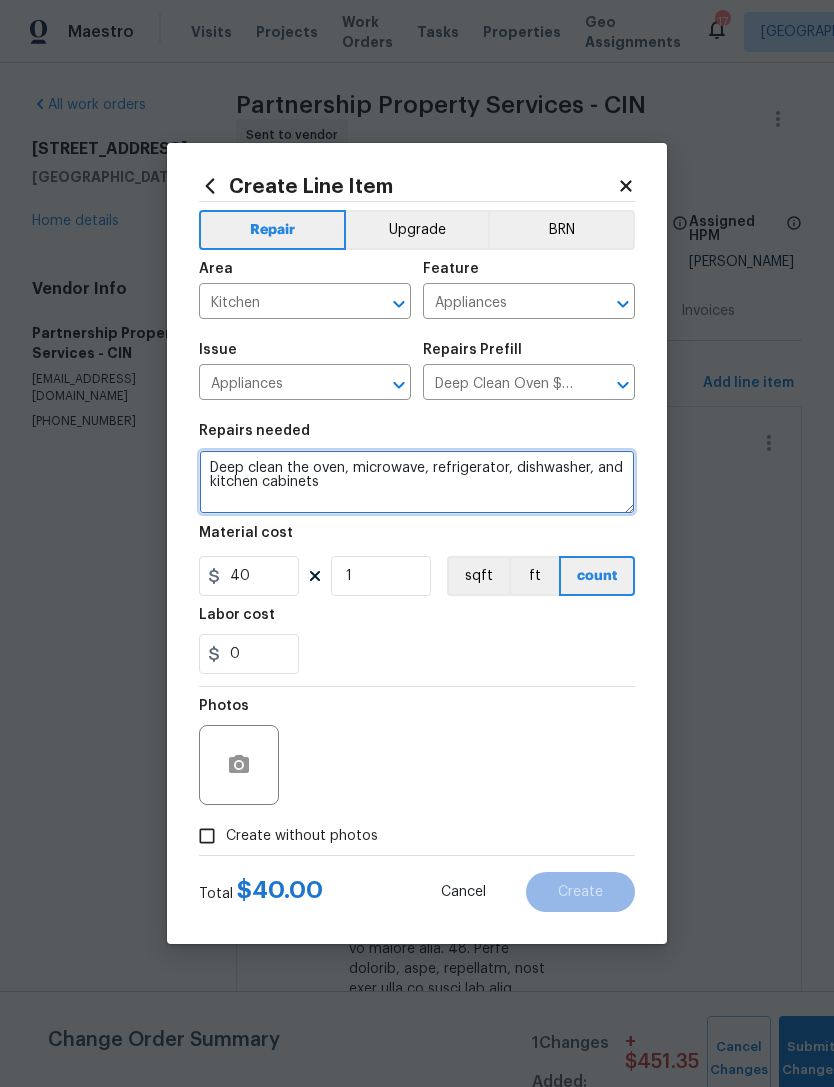 type on "Deep clean the oven, microwave, refrigerator, dishwasher, and kitchen cabinets" 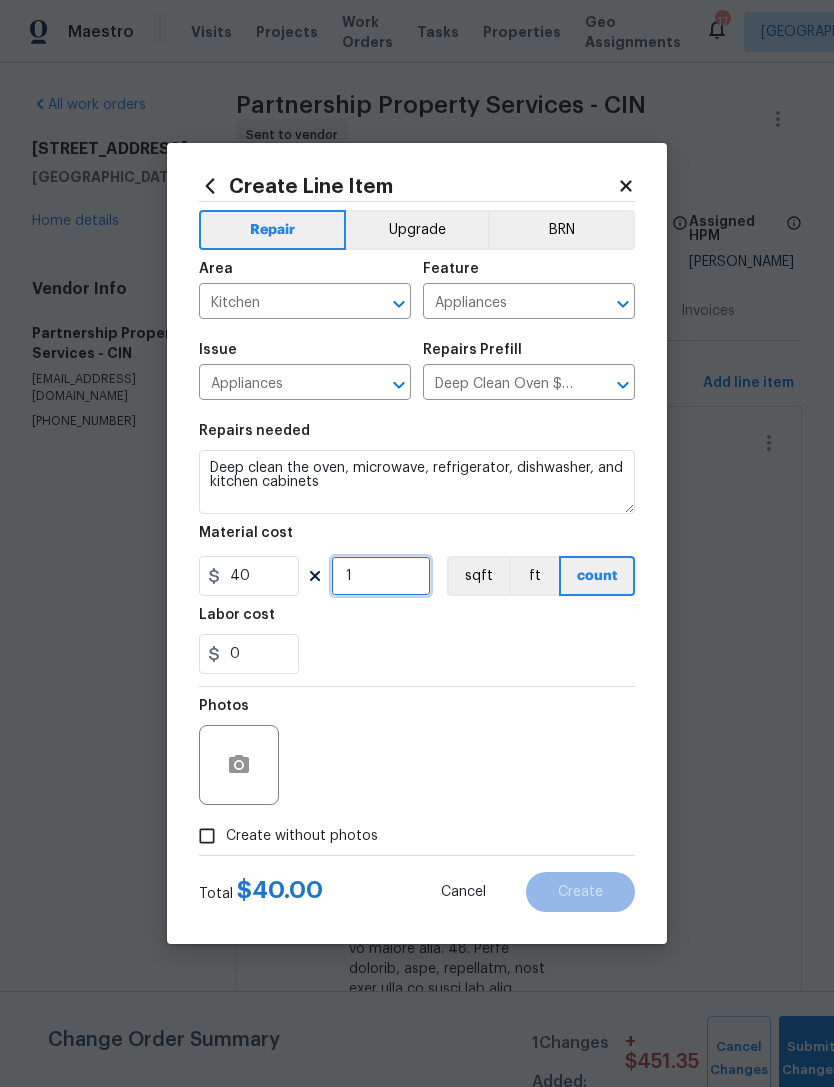 click on "1" at bounding box center [381, 576] 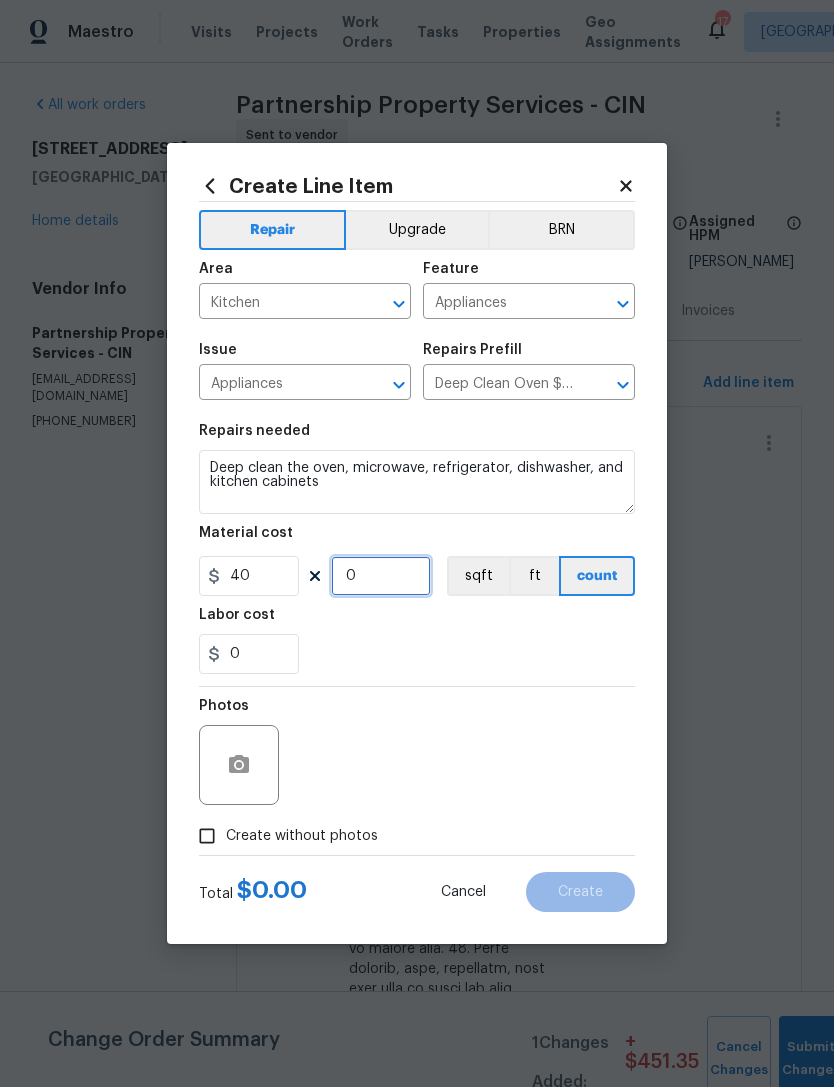type on "4" 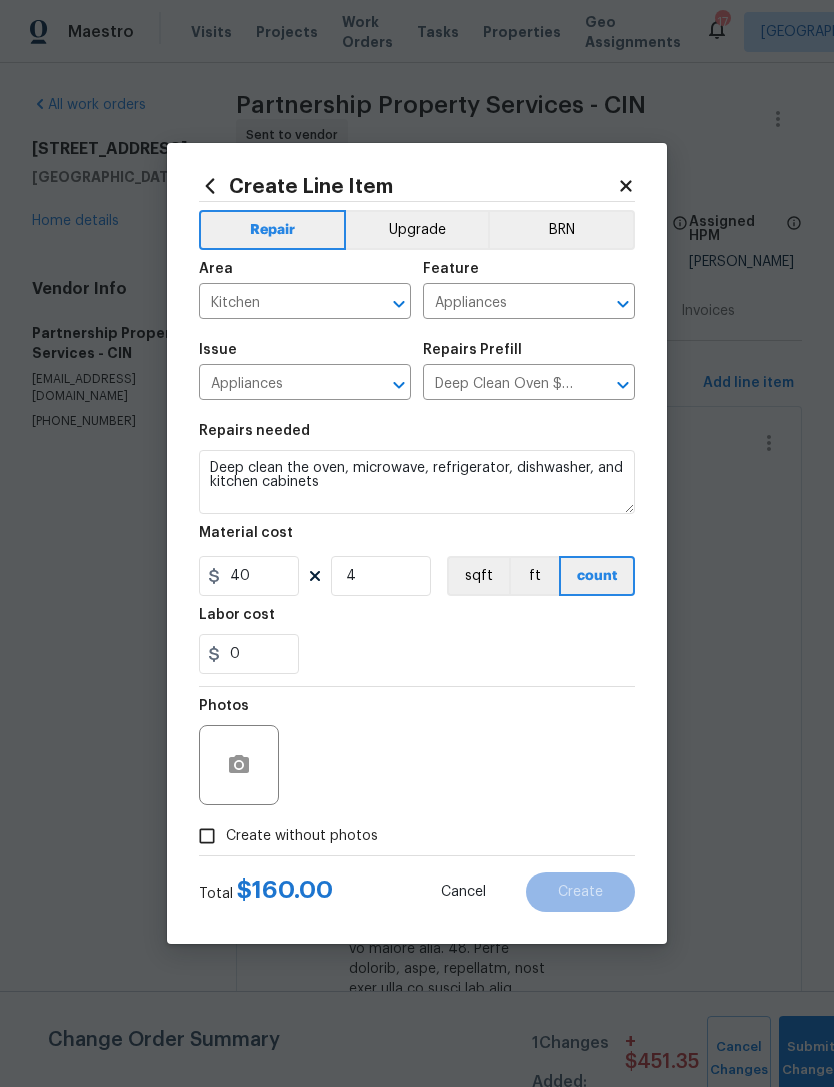 click on "0" at bounding box center [417, 654] 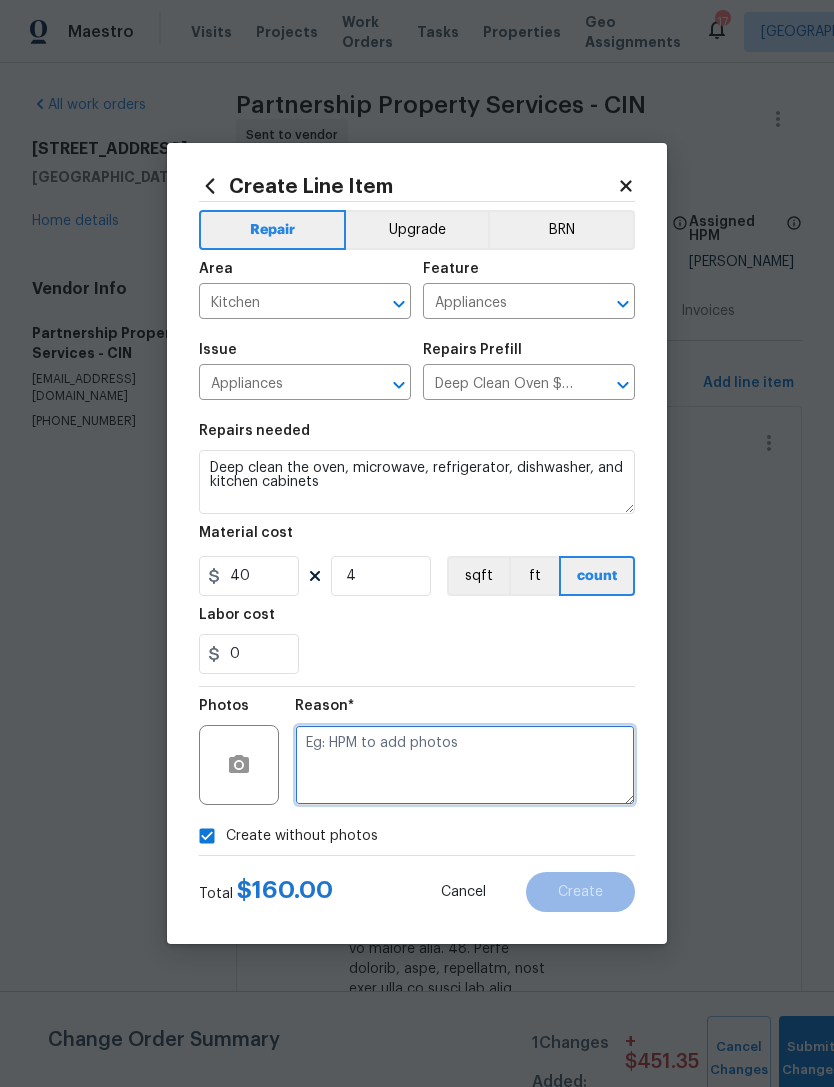 click at bounding box center (465, 765) 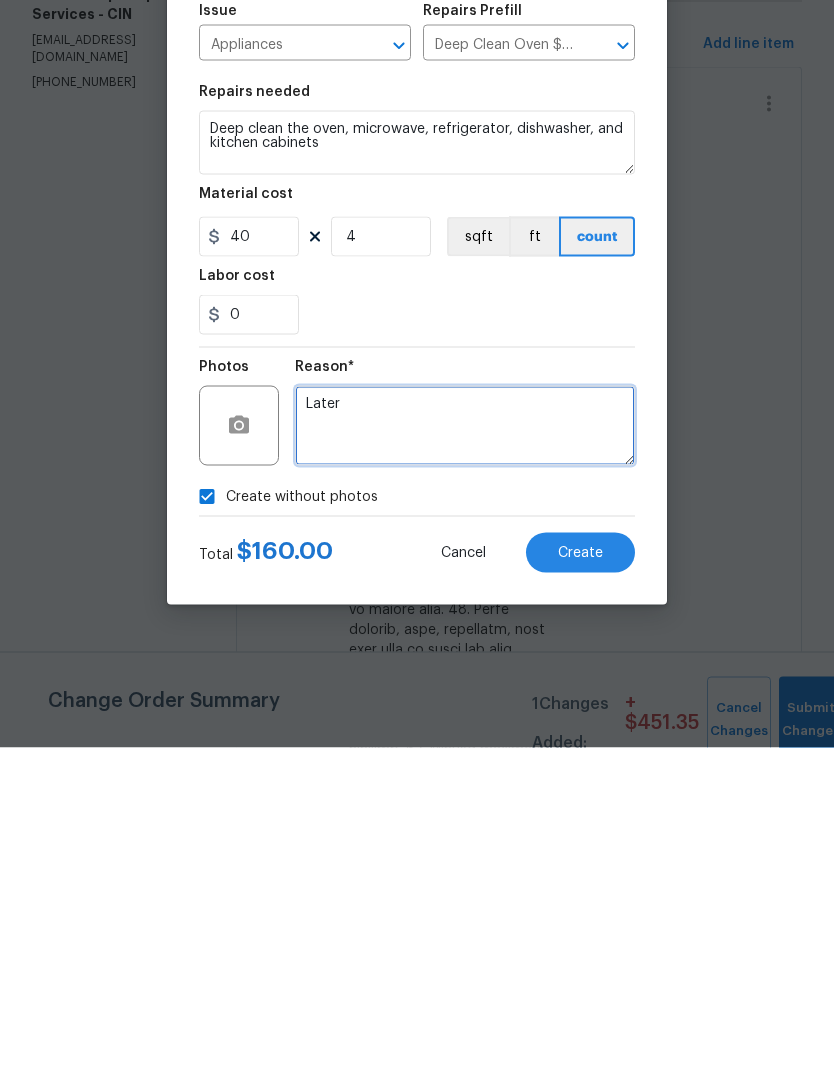 type on "Later" 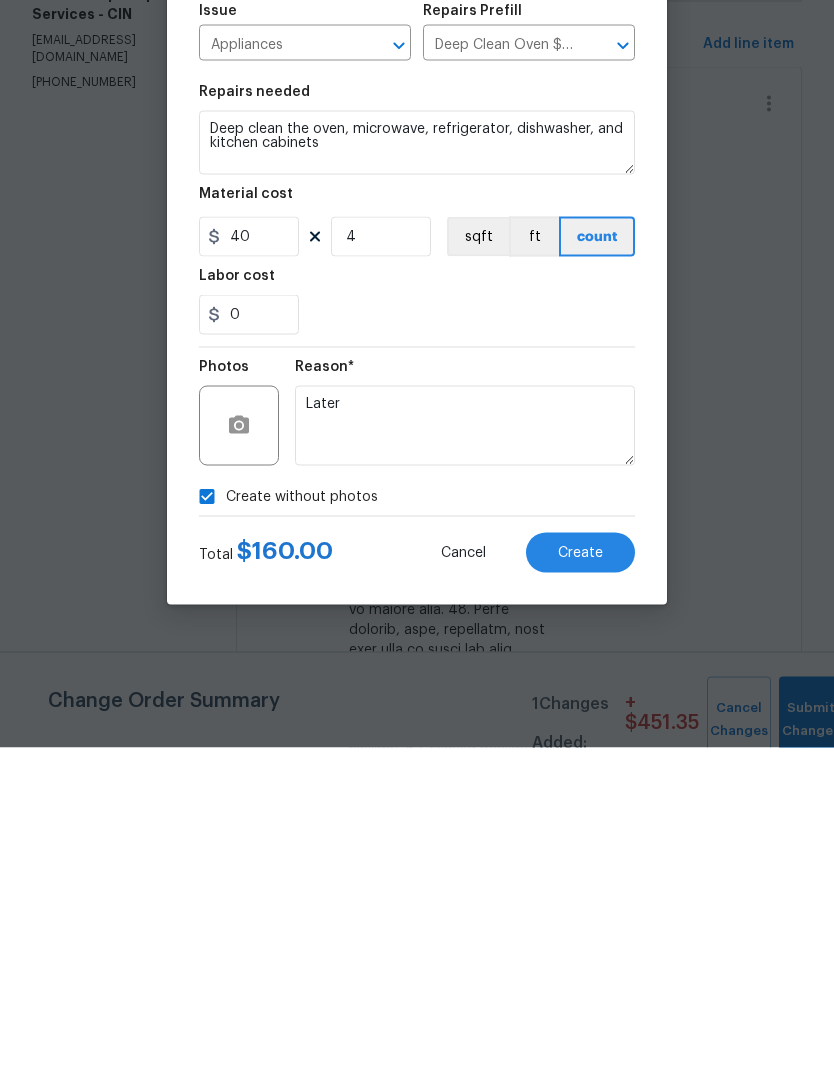 click on "Create" at bounding box center (580, 892) 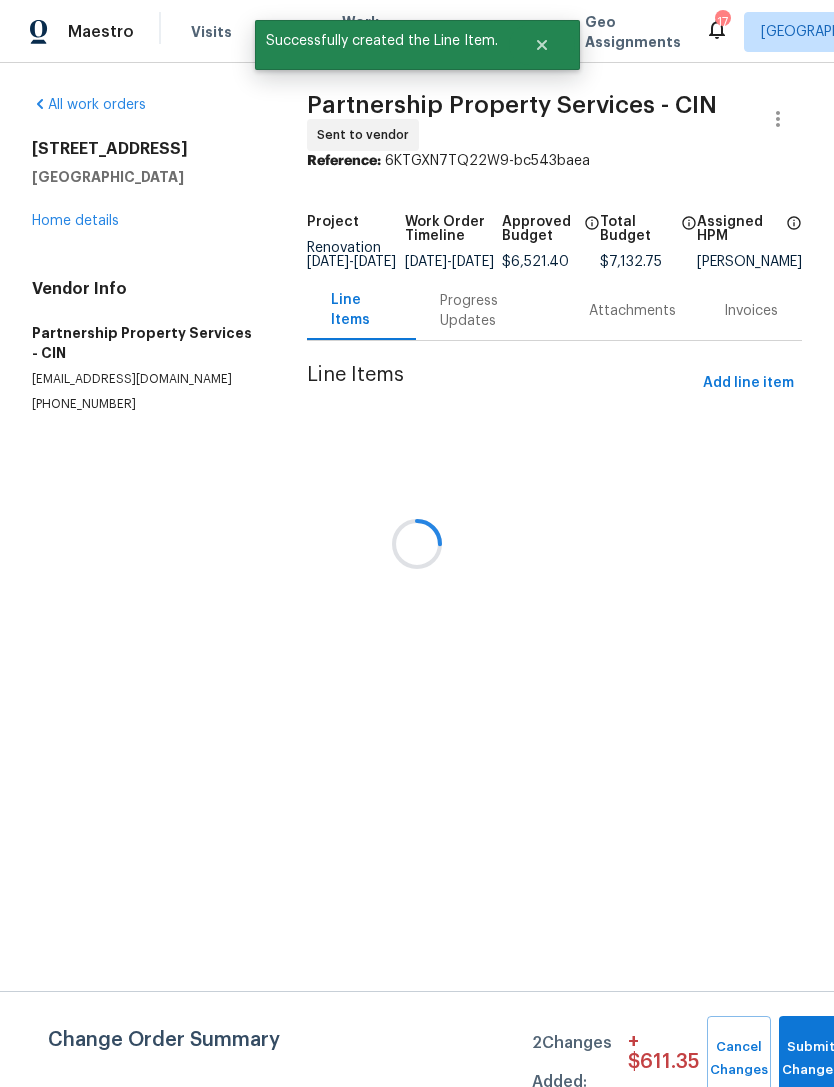 scroll, scrollTop: 0, scrollLeft: 0, axis: both 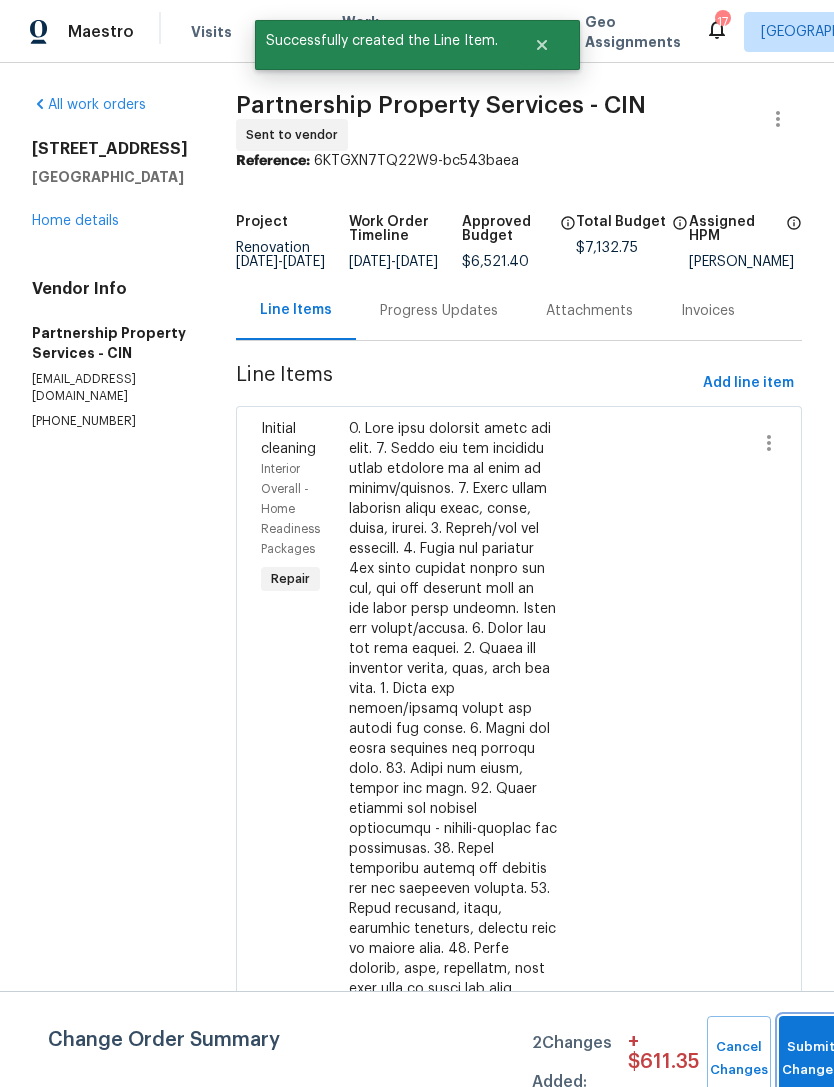 click on "Submit Changes" at bounding box center [811, 1059] 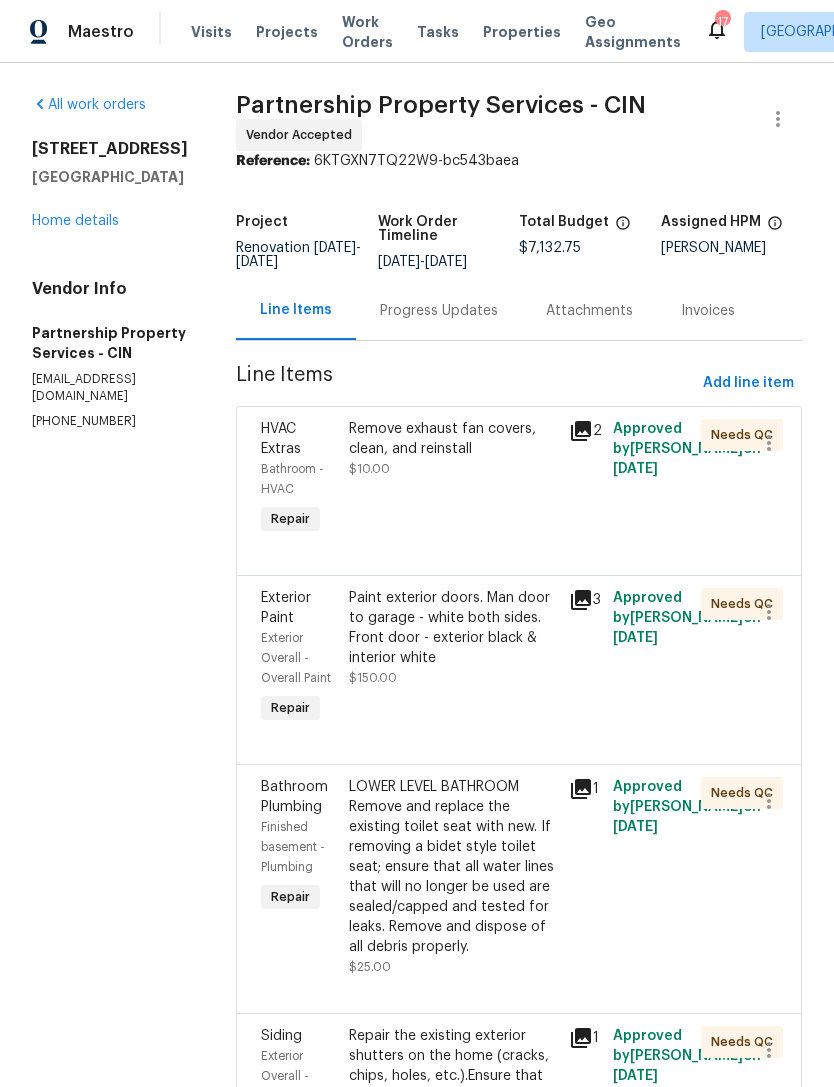 click on "Properties" at bounding box center (522, 32) 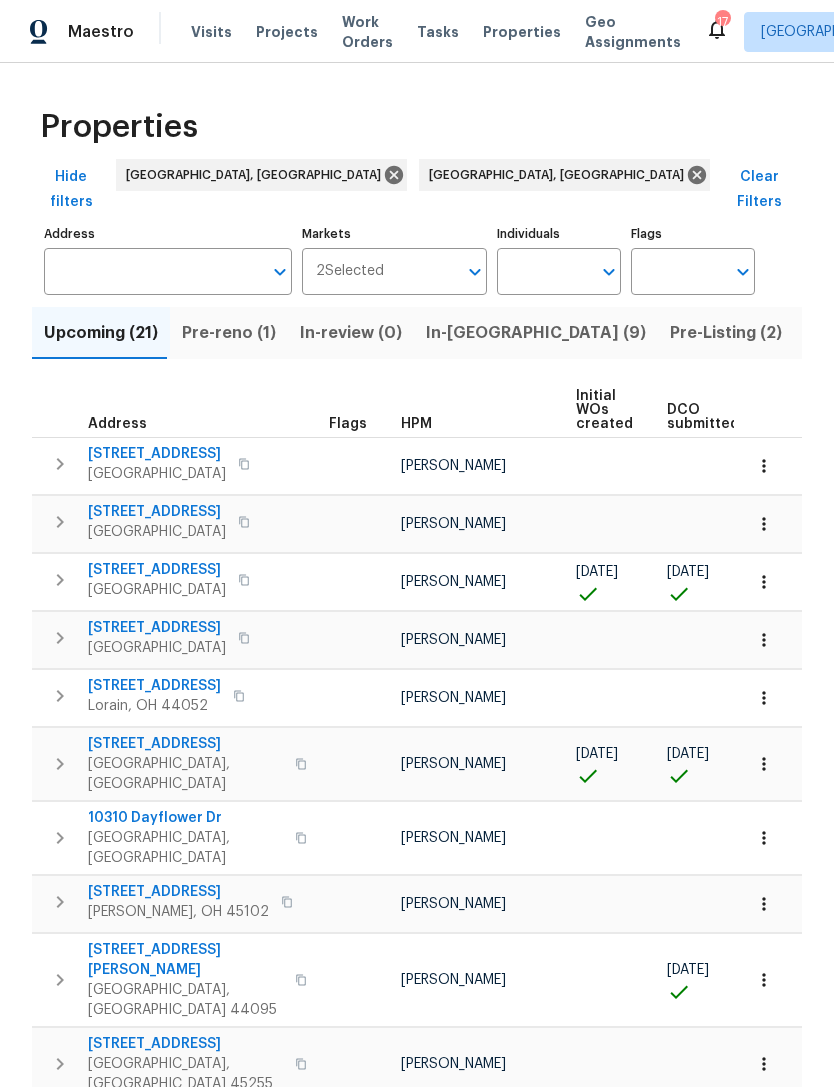 click on "In-reno (9)" at bounding box center [536, 333] 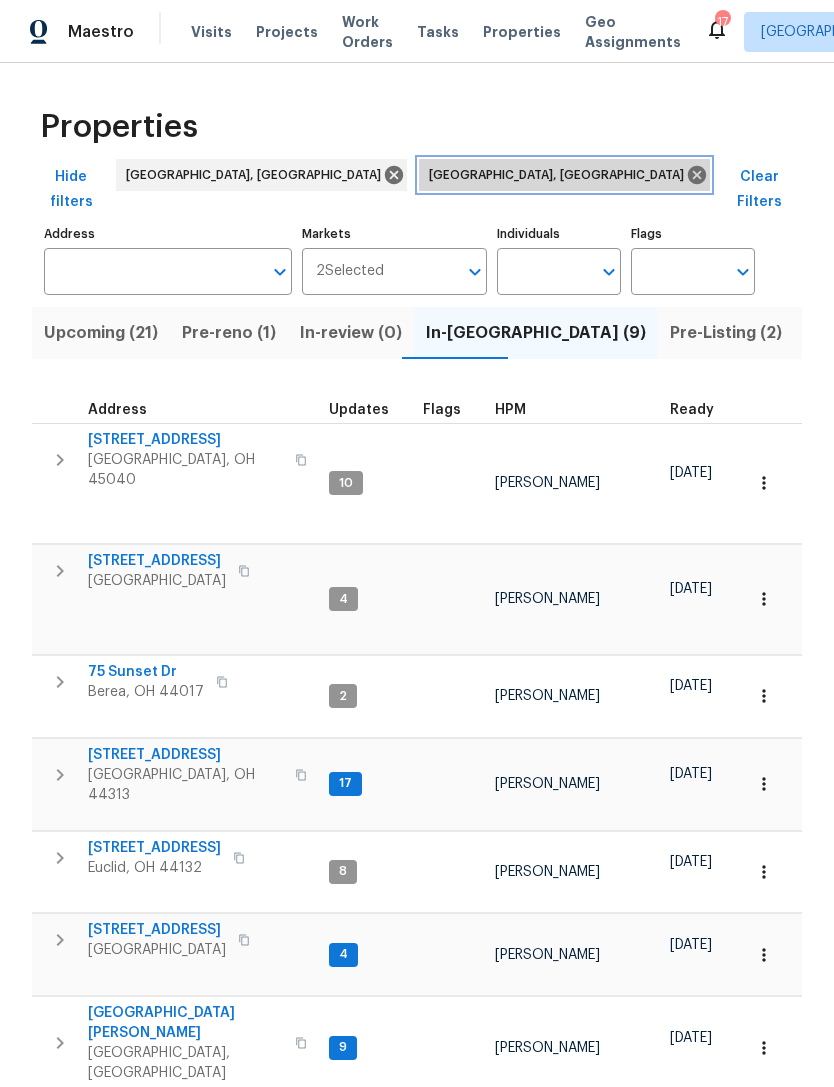 click 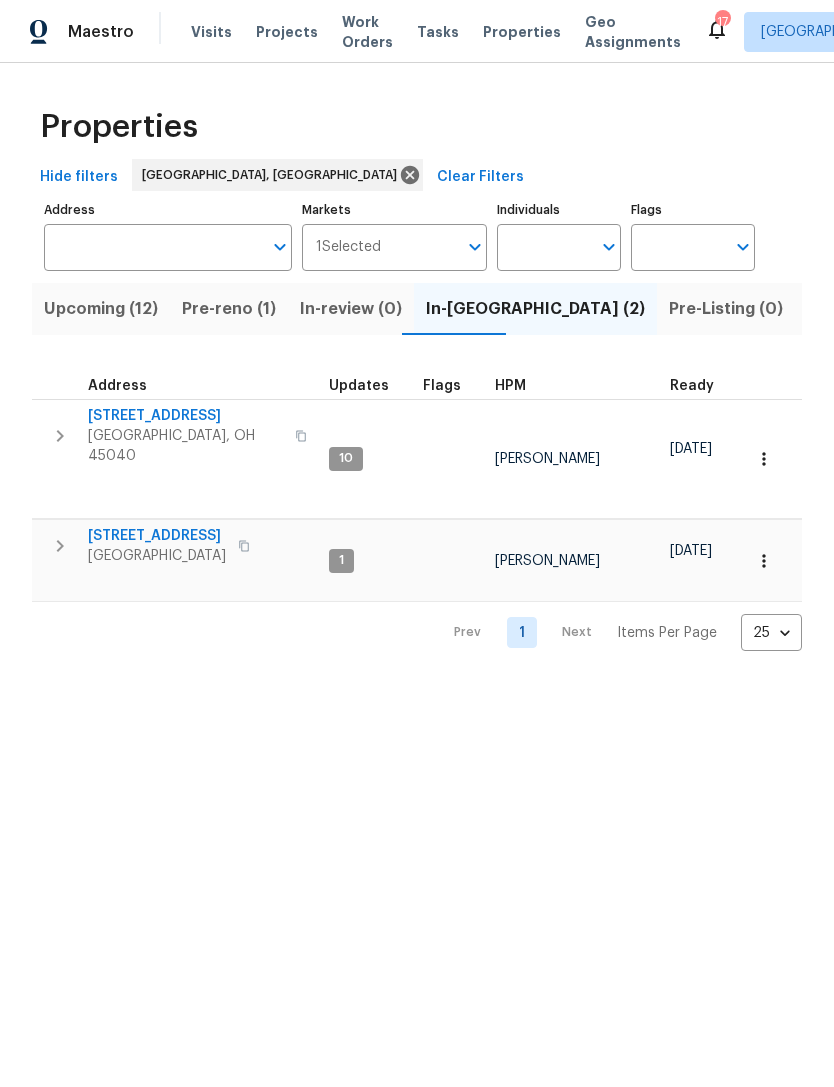 click on "Listed (23)" at bounding box center (849, 309) 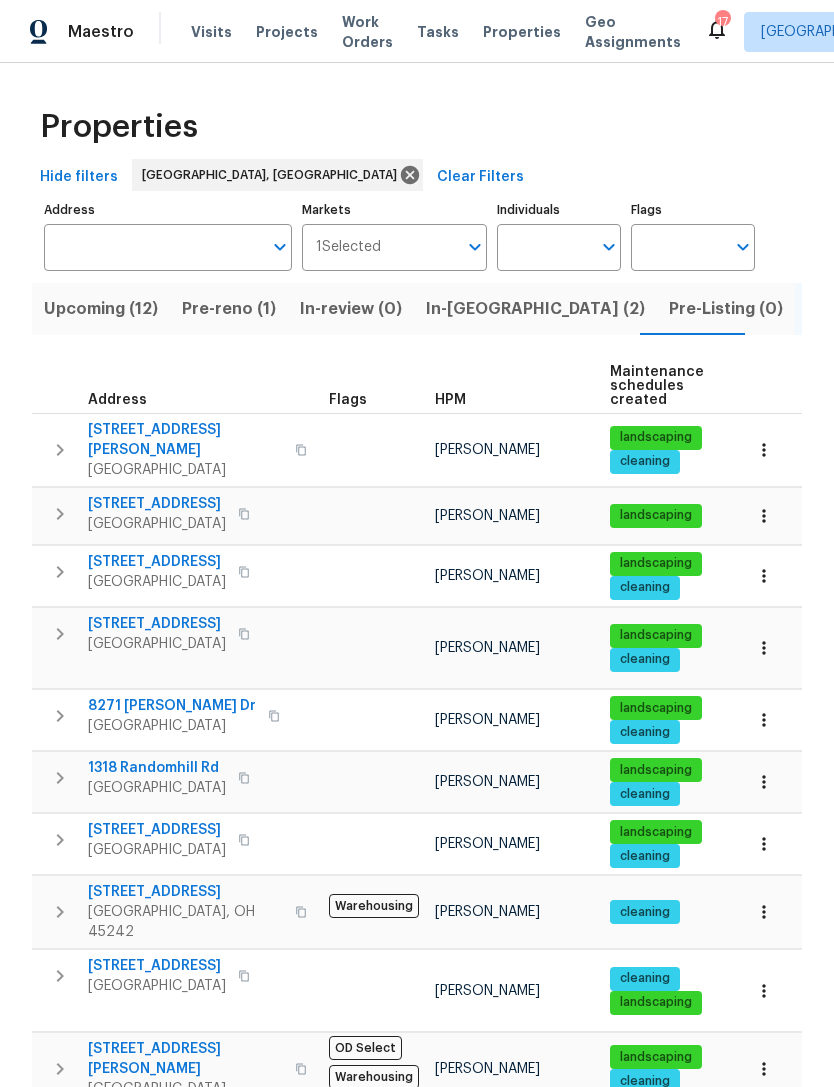 click on "2709 Robers Ave" at bounding box center [185, 440] 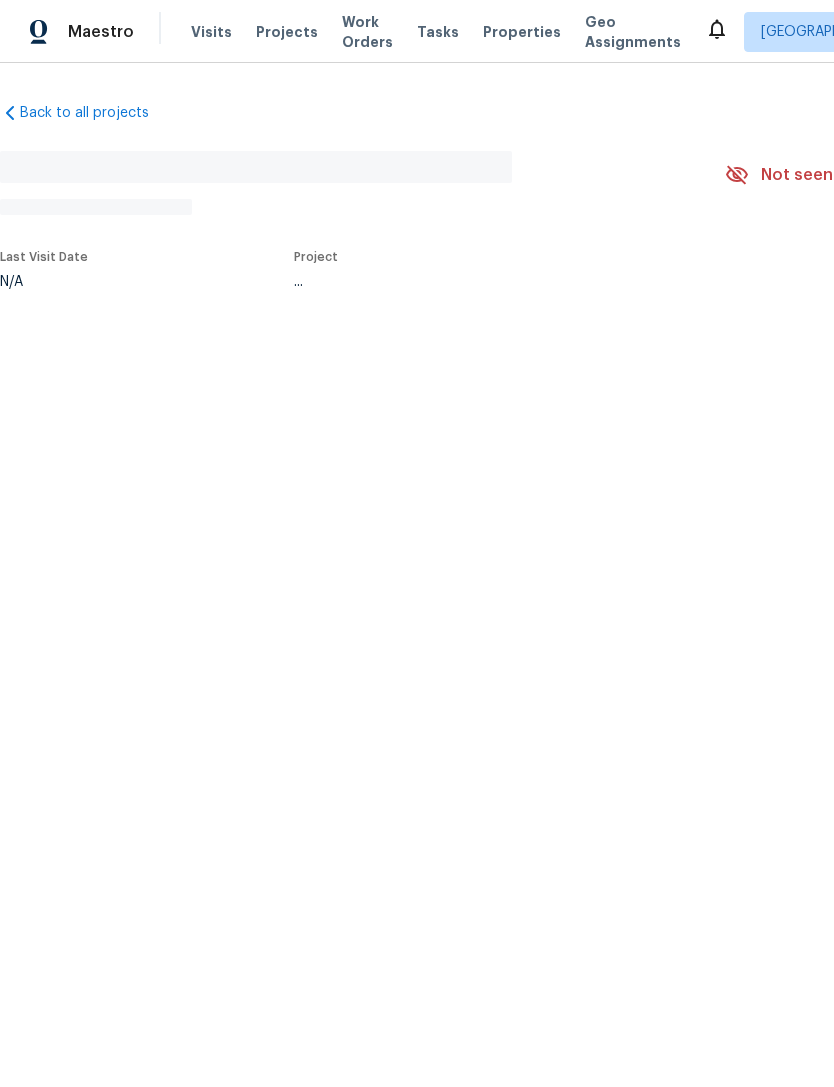 scroll, scrollTop: 0, scrollLeft: 0, axis: both 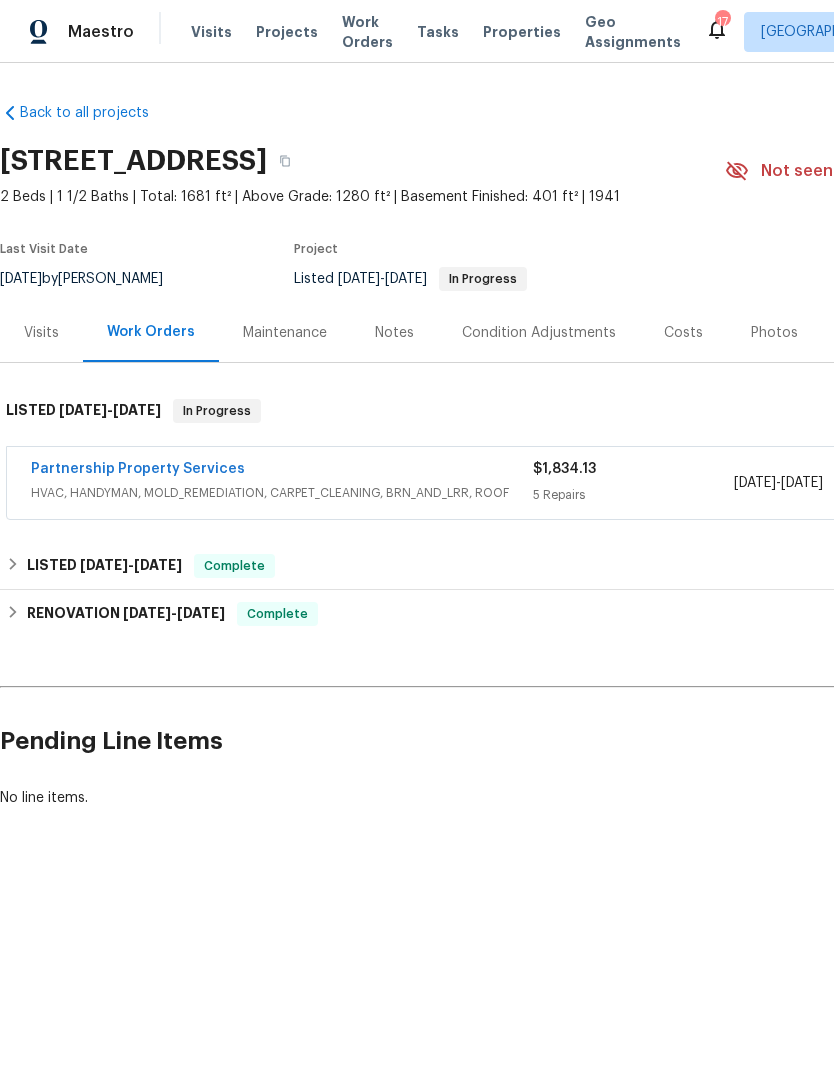 click on "Partnership Property Services" at bounding box center [138, 469] 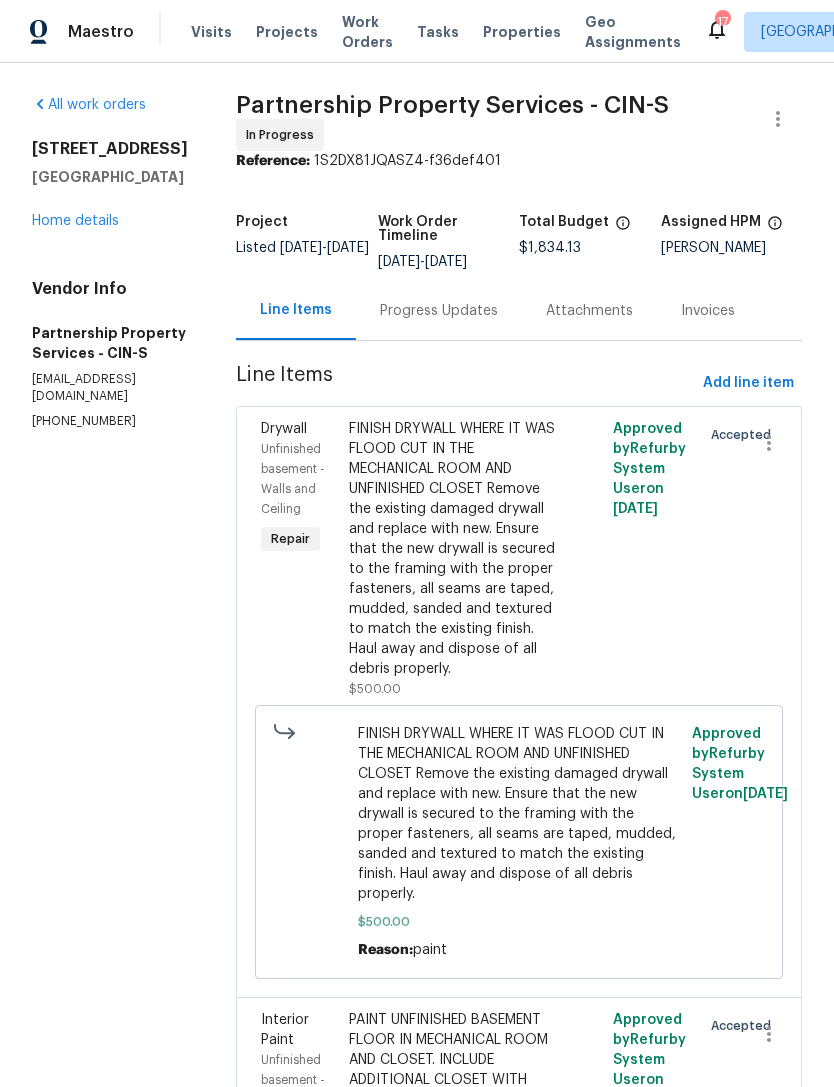 click on "Home details" at bounding box center [75, 221] 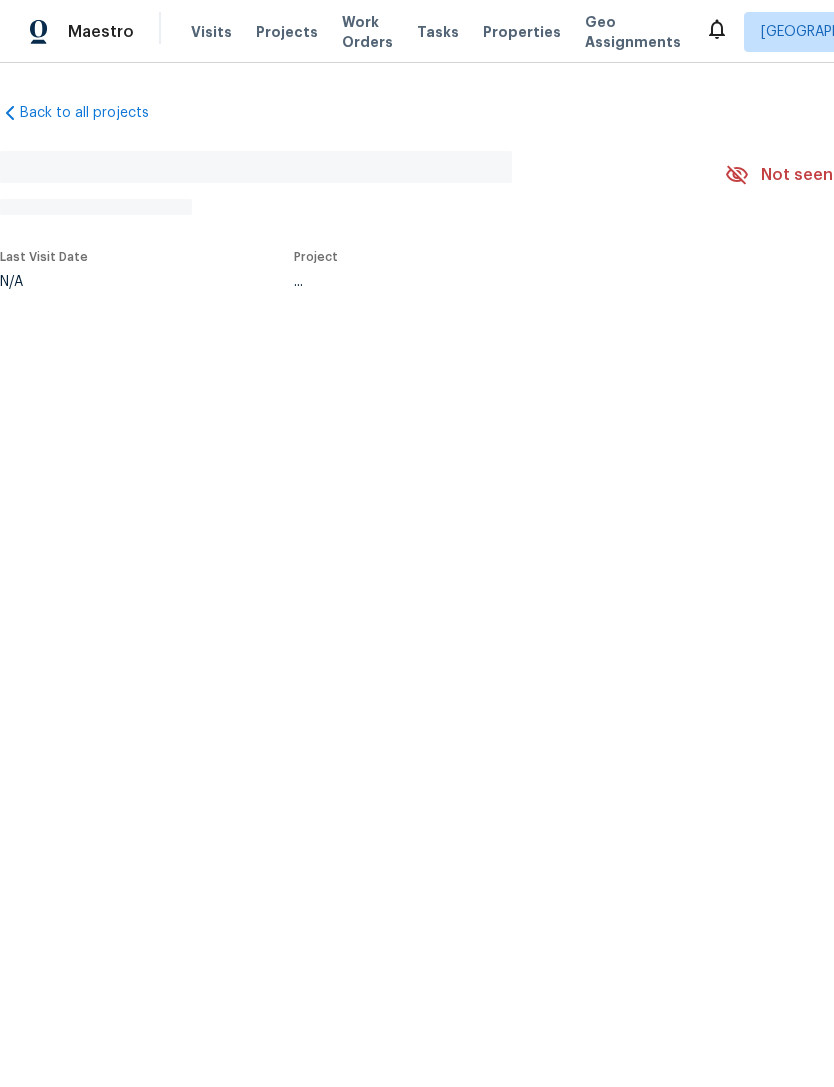 scroll, scrollTop: 0, scrollLeft: 0, axis: both 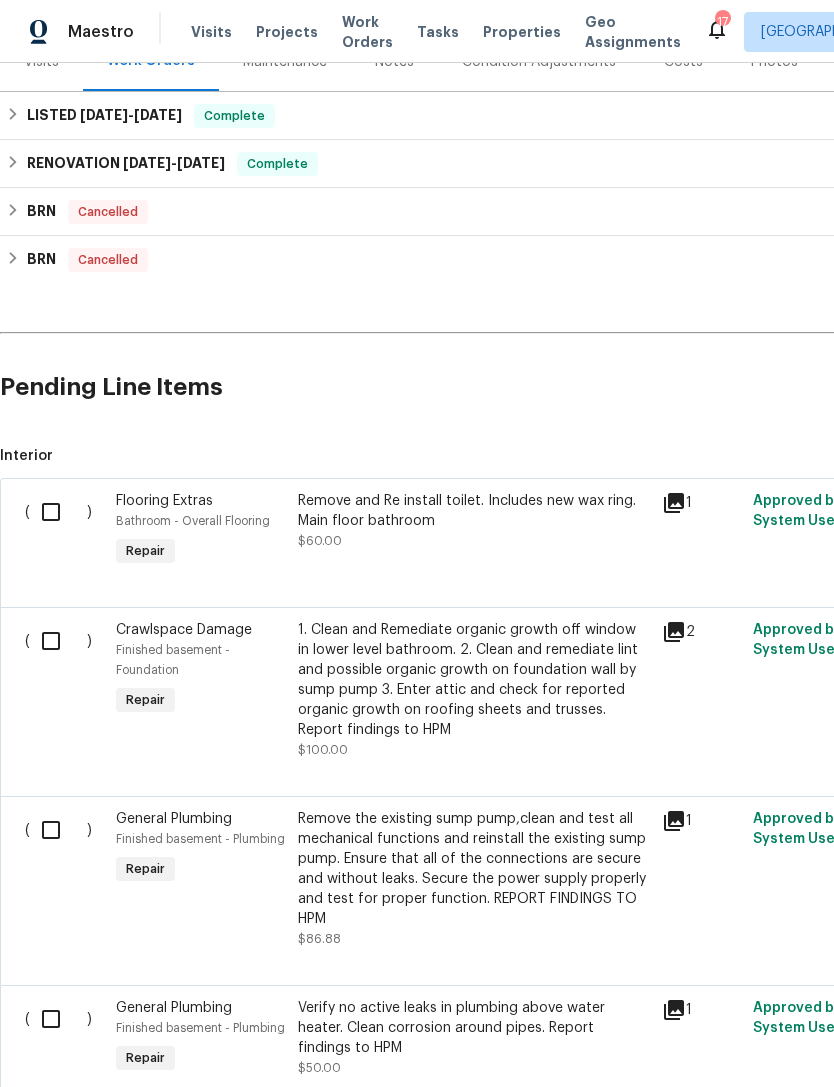 click at bounding box center [58, 512] 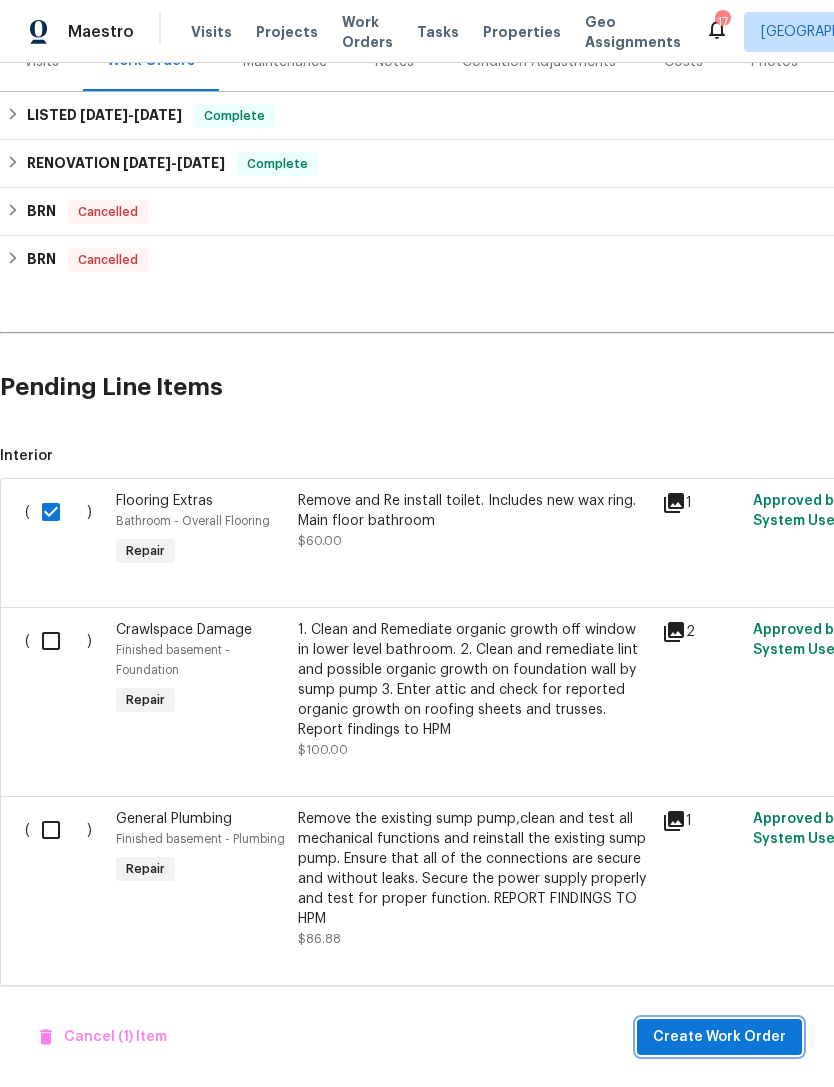 click on "Create Work Order" at bounding box center (719, 1037) 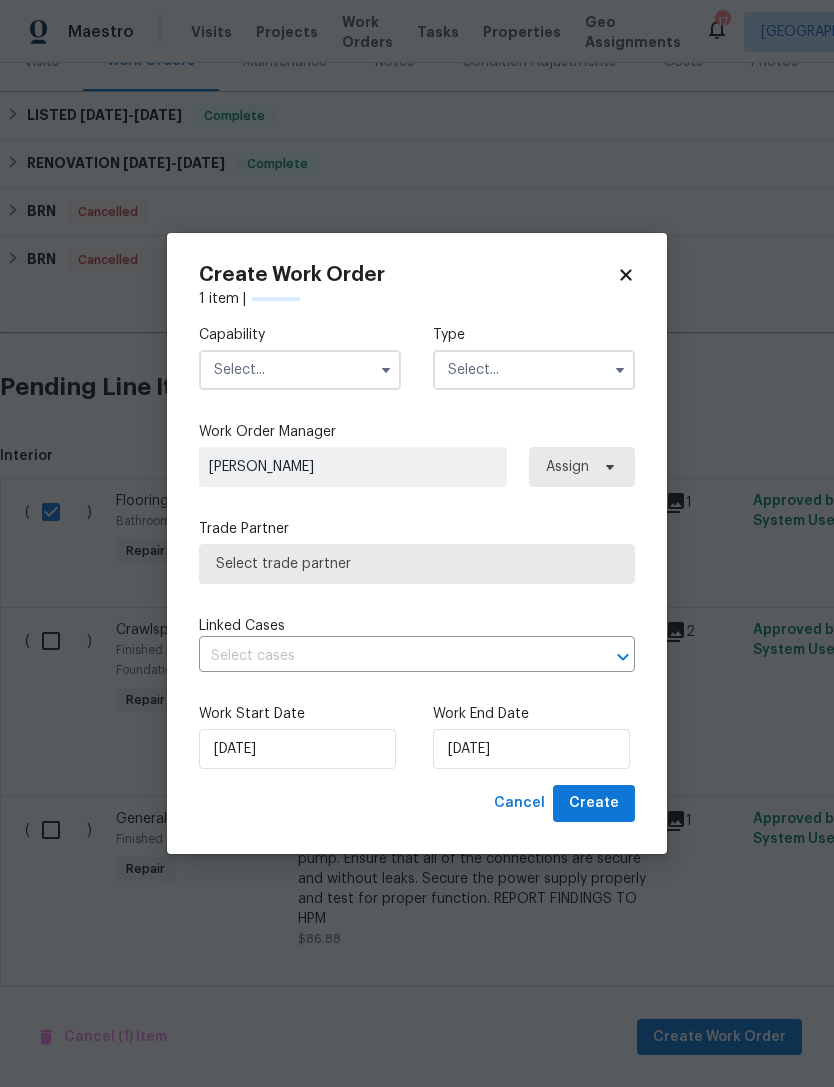 checkbox on "false" 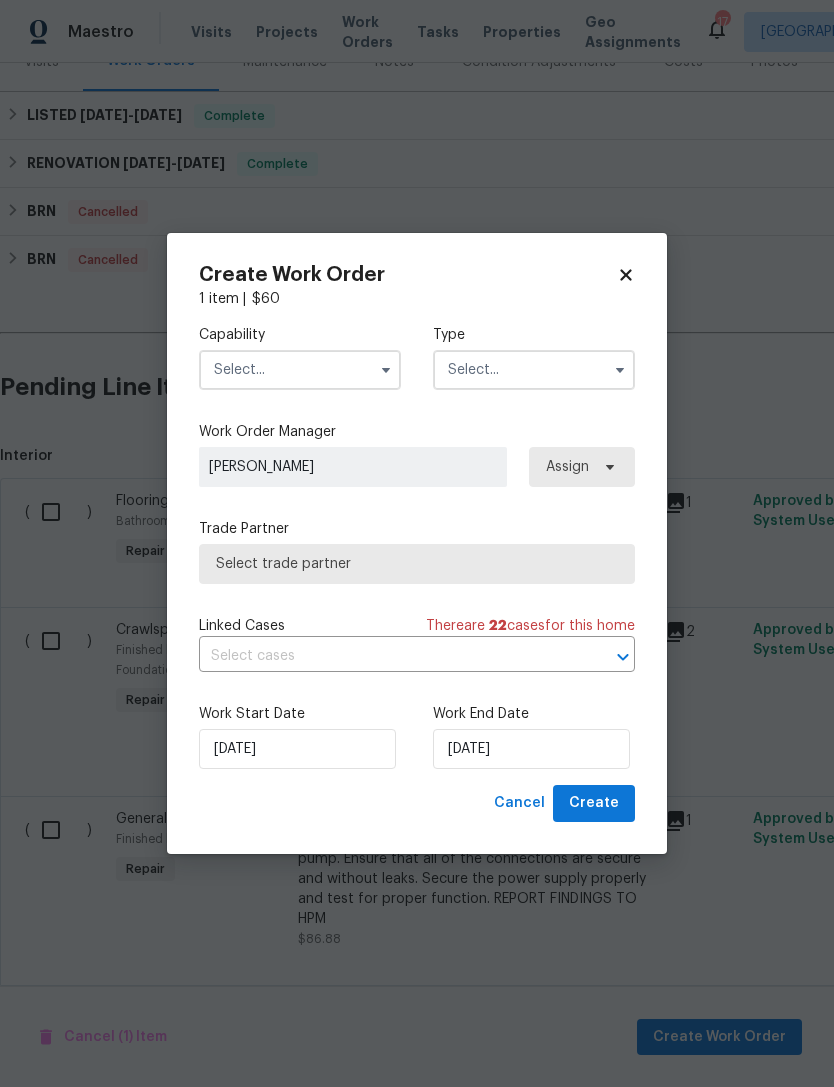 click at bounding box center [300, 370] 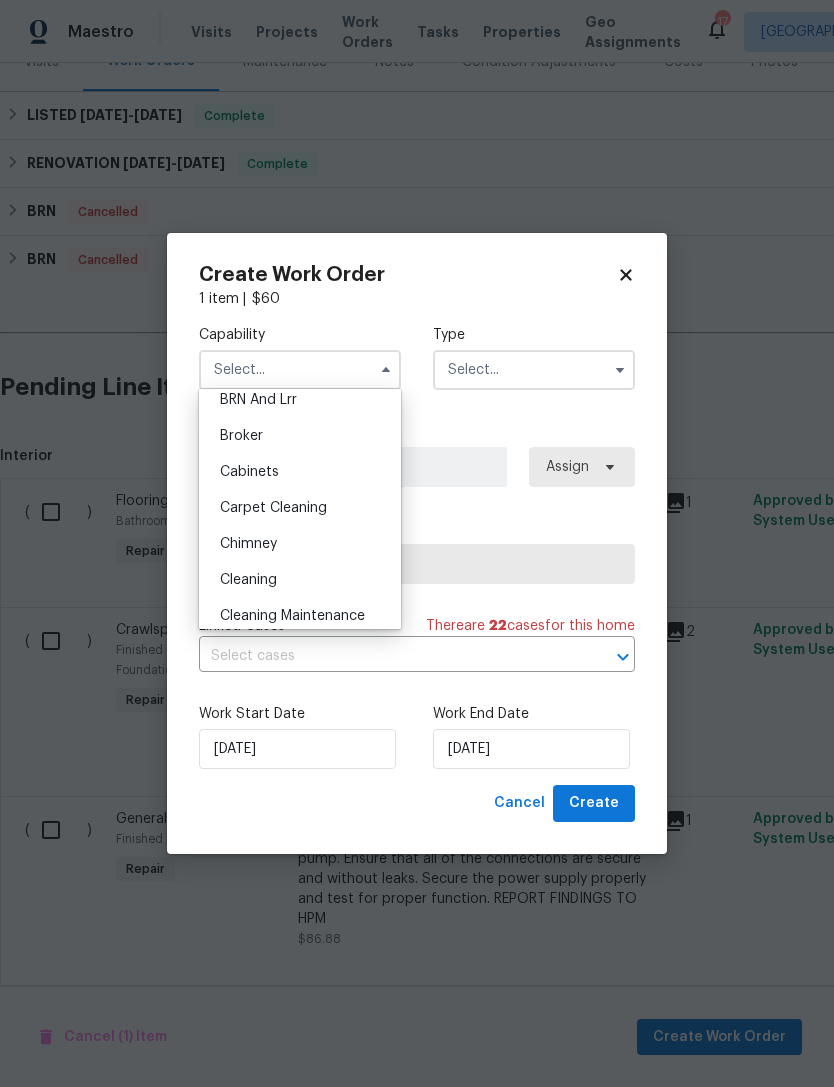 scroll, scrollTop: 123, scrollLeft: 0, axis: vertical 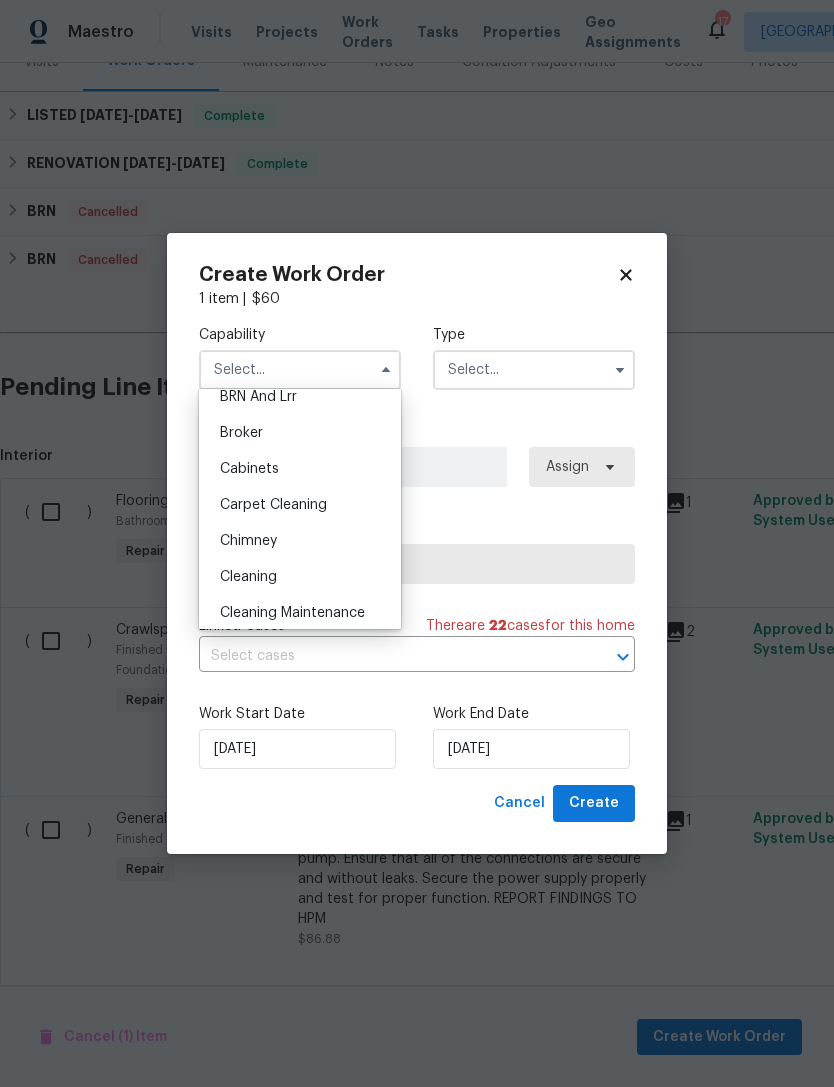 click on "Cleaning" at bounding box center [248, 577] 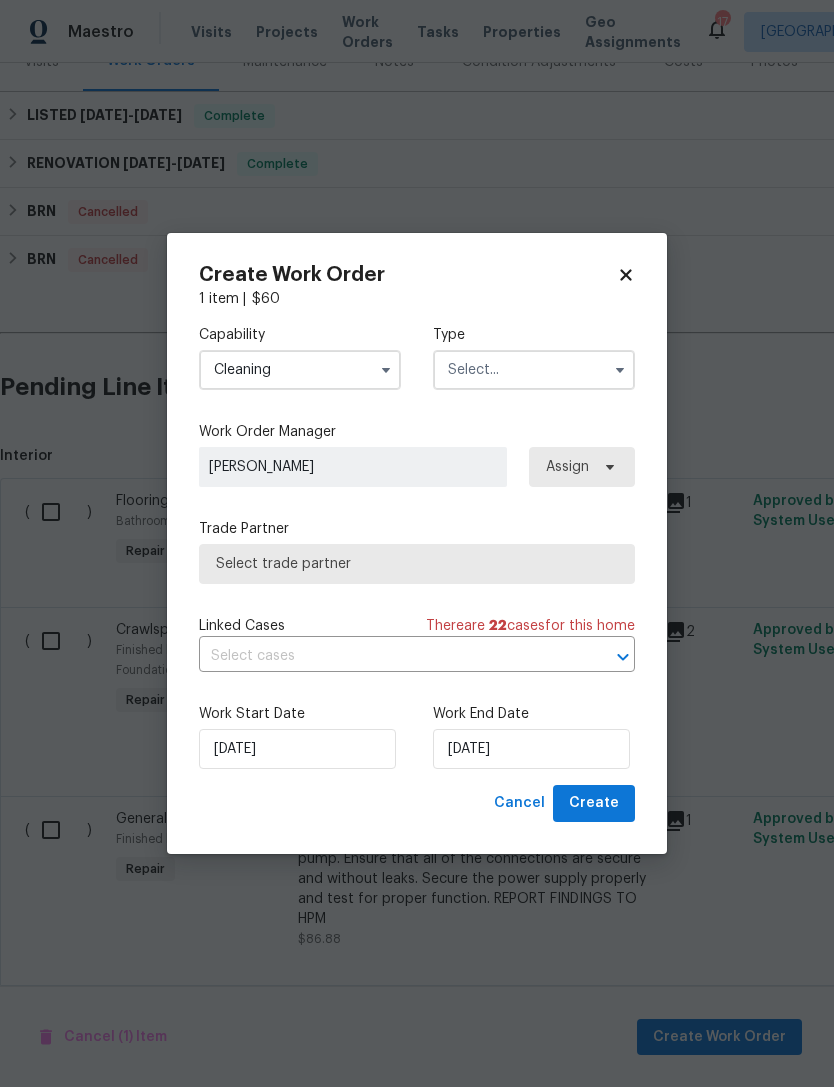 click at bounding box center [534, 370] 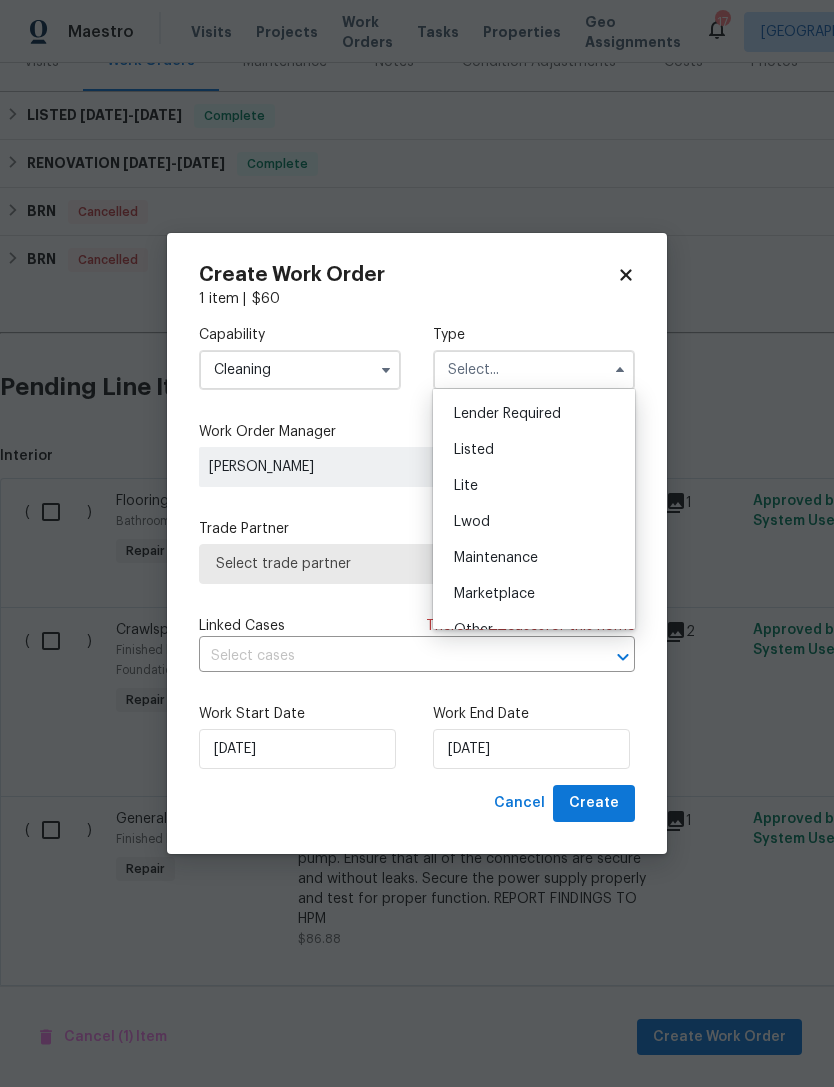 scroll, scrollTop: 148, scrollLeft: 0, axis: vertical 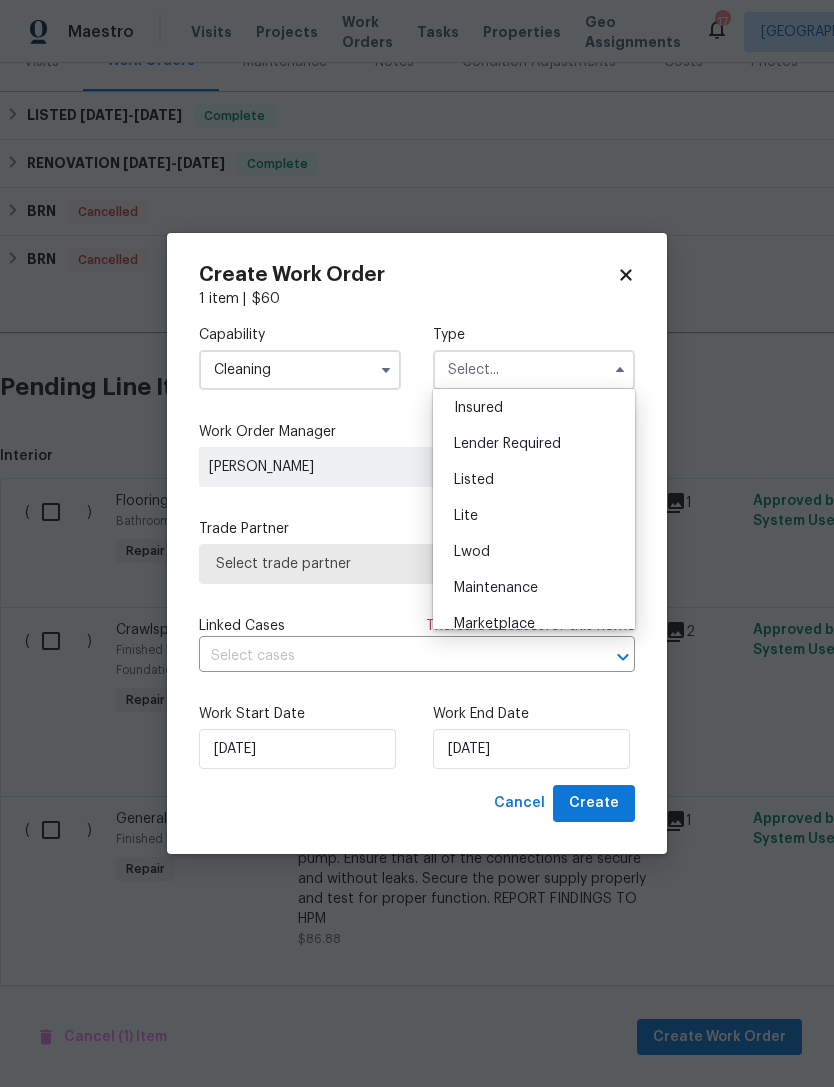 click on "Listed" at bounding box center (534, 480) 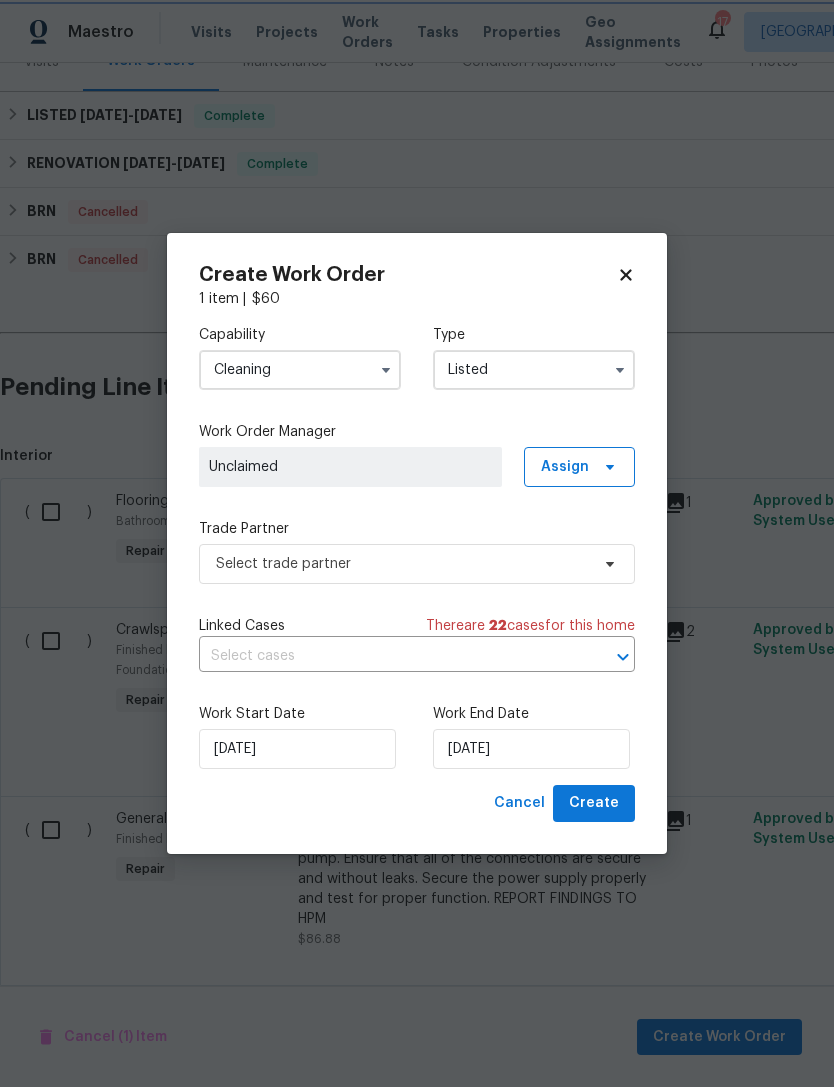 scroll, scrollTop: 0, scrollLeft: 0, axis: both 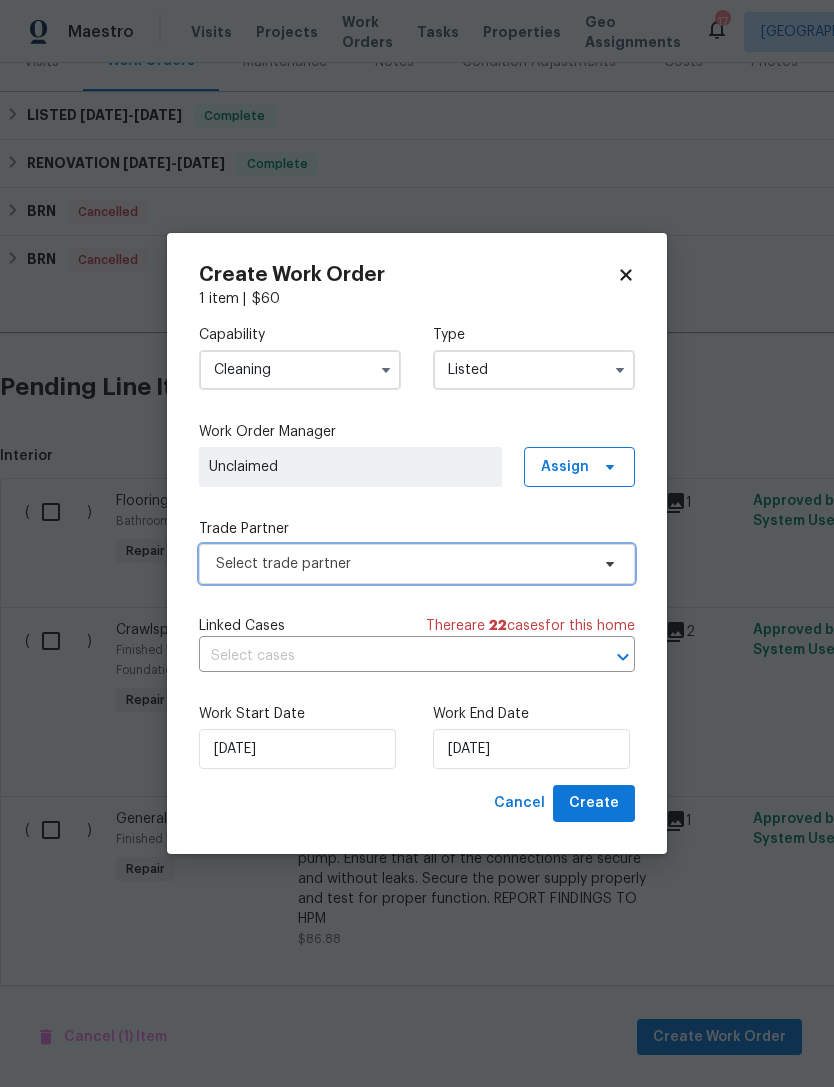click on "Select trade partner" at bounding box center [402, 564] 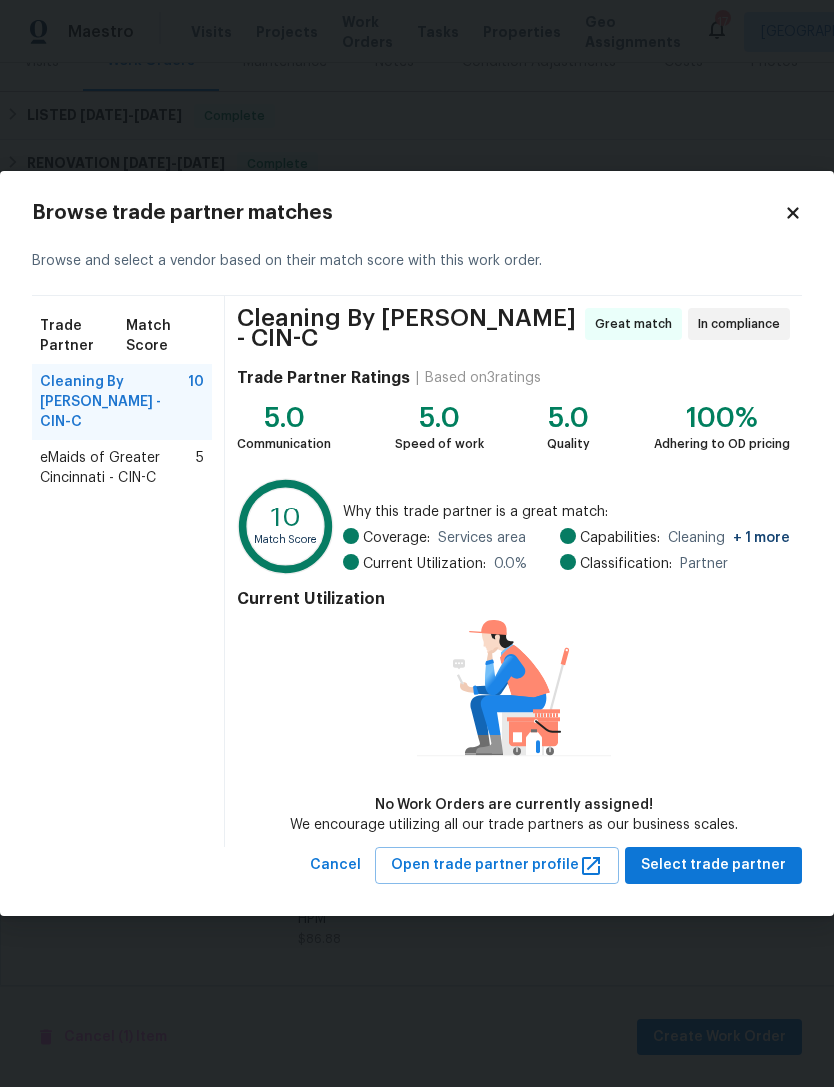 click 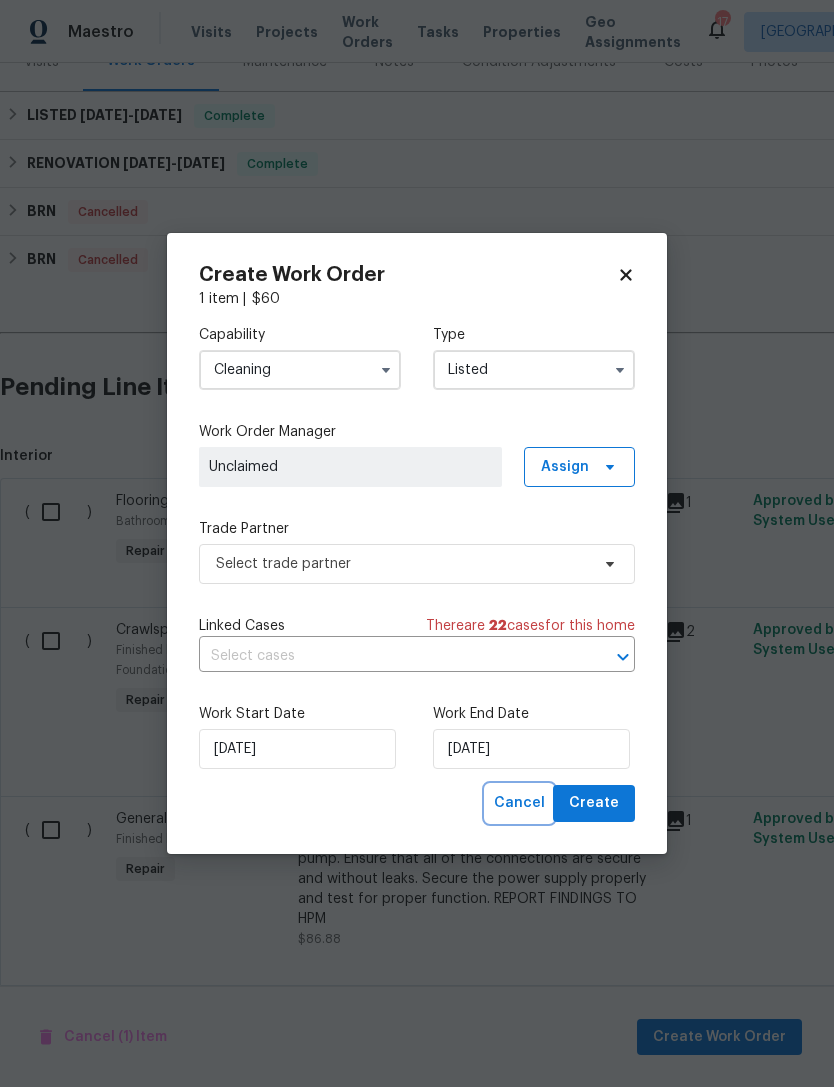 click on "Cancel" at bounding box center (519, 803) 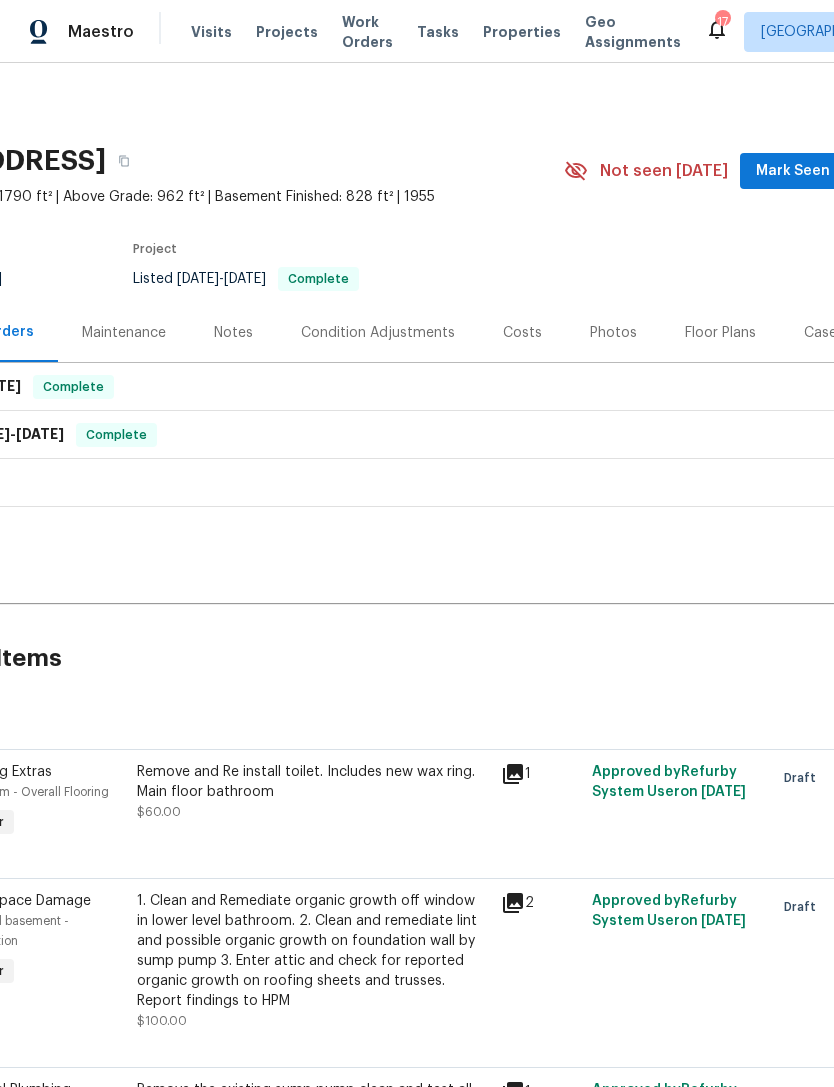 scroll, scrollTop: 0, scrollLeft: 162, axis: horizontal 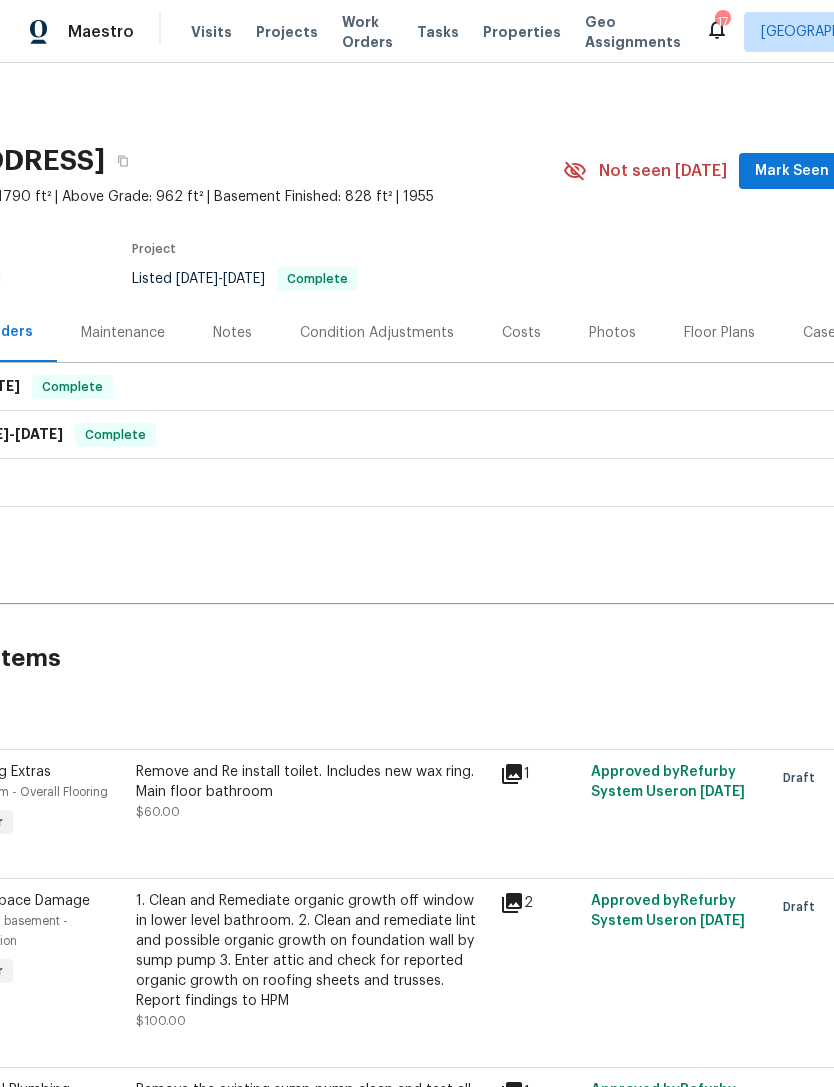 click on "Projects" at bounding box center (287, 32) 